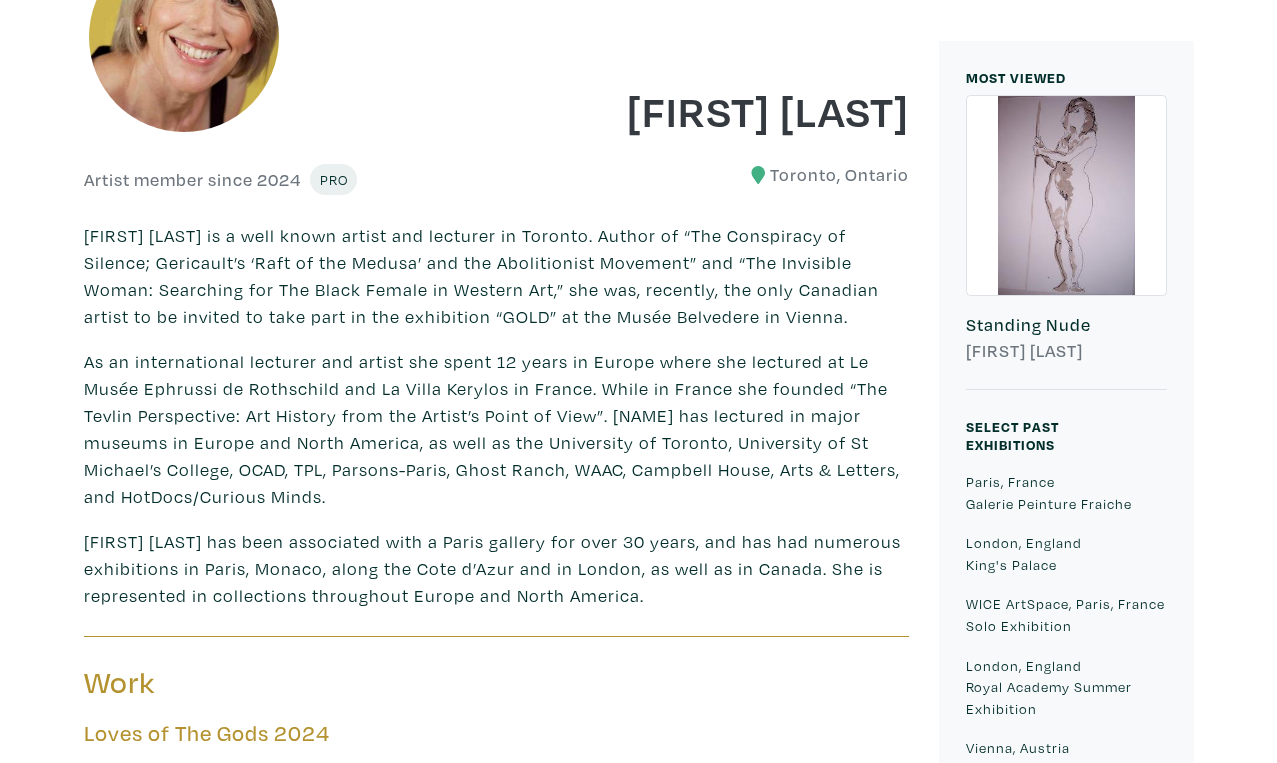 scroll, scrollTop: 0, scrollLeft: 0, axis: both 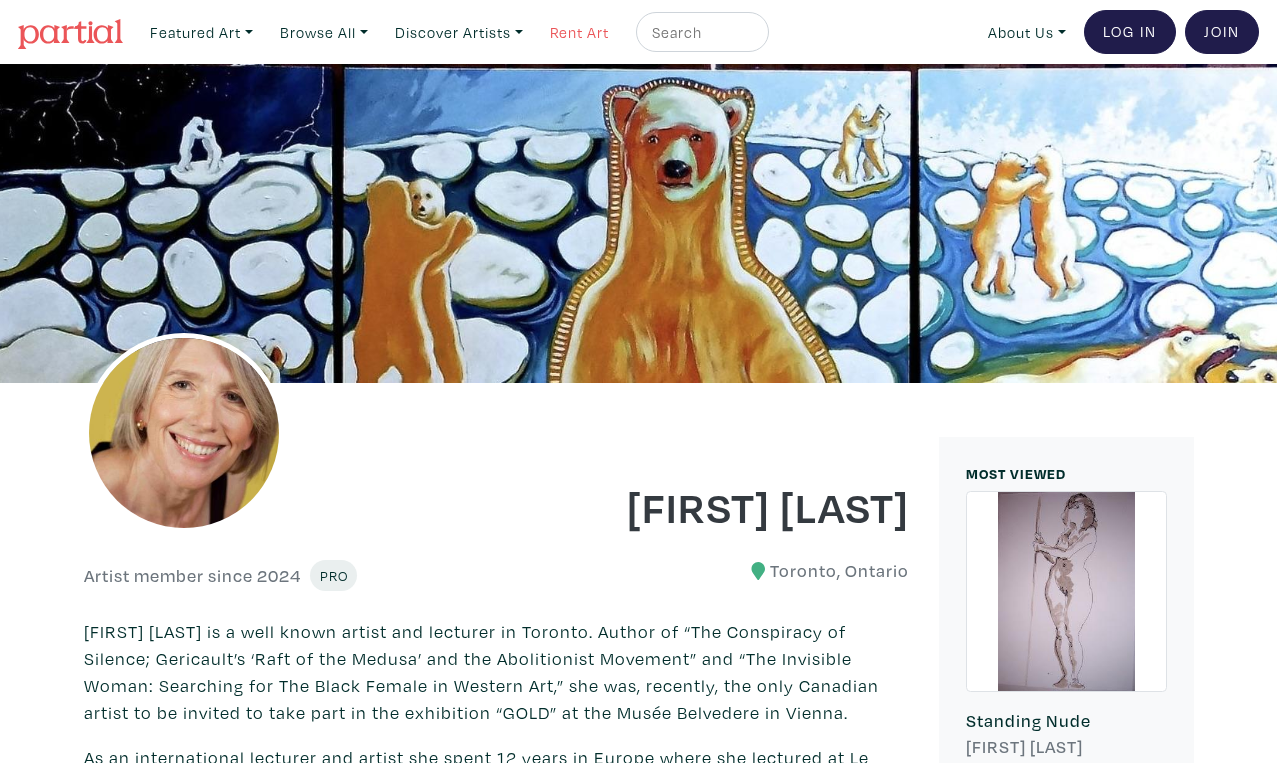 click on "Rent Art" at bounding box center (579, 32) 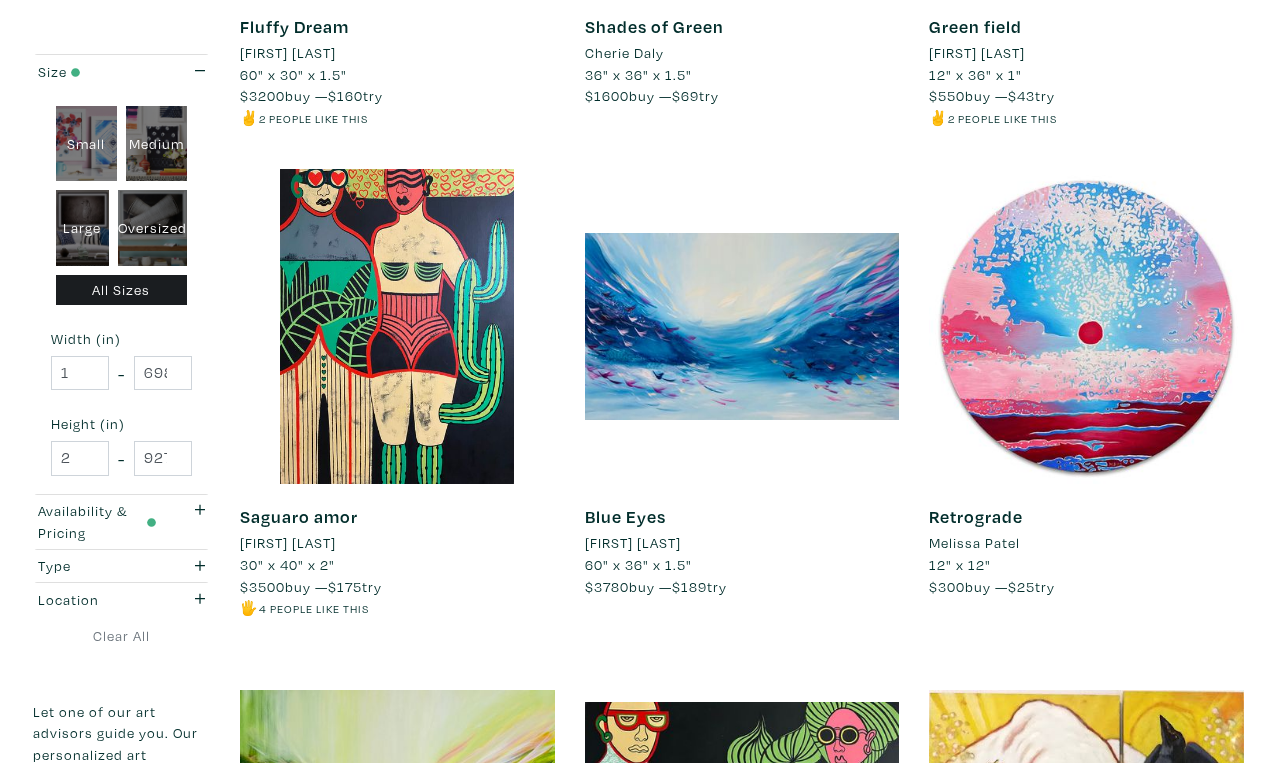 scroll, scrollTop: 0, scrollLeft: 0, axis: both 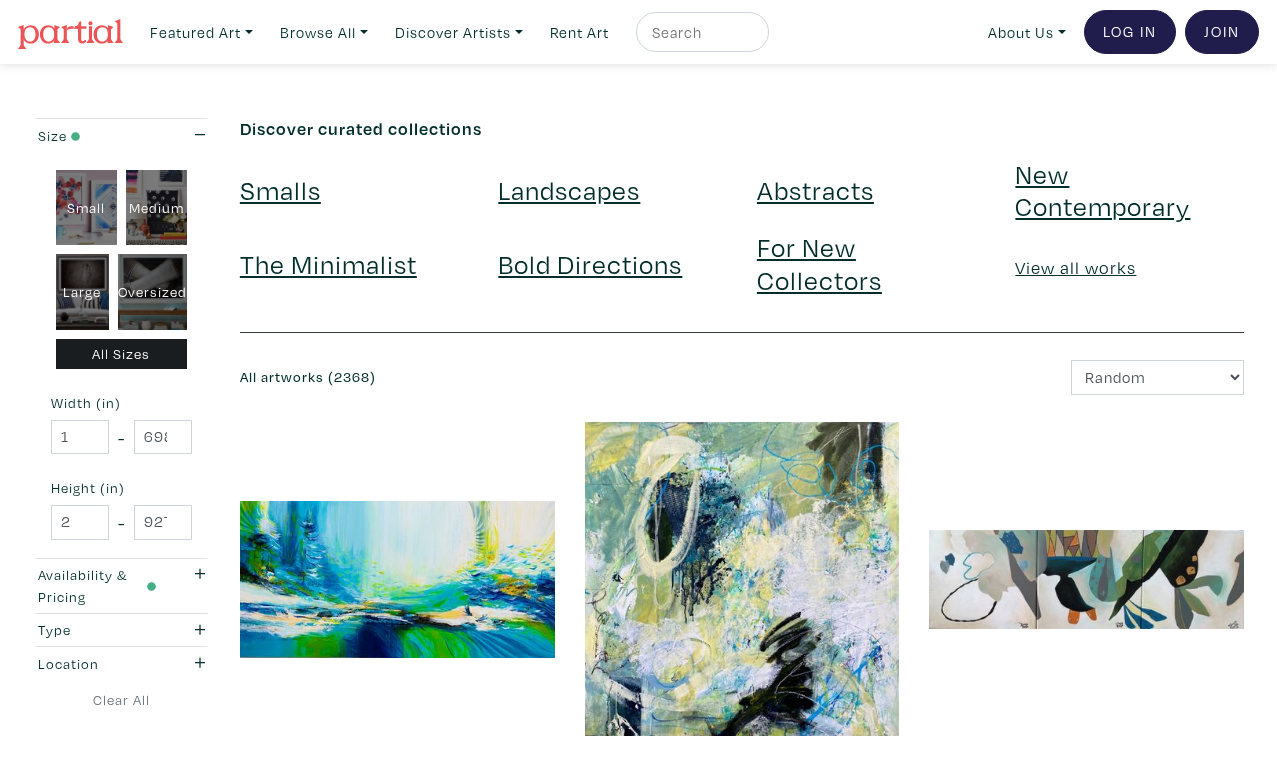 click on "Medium" at bounding box center [156, 208] 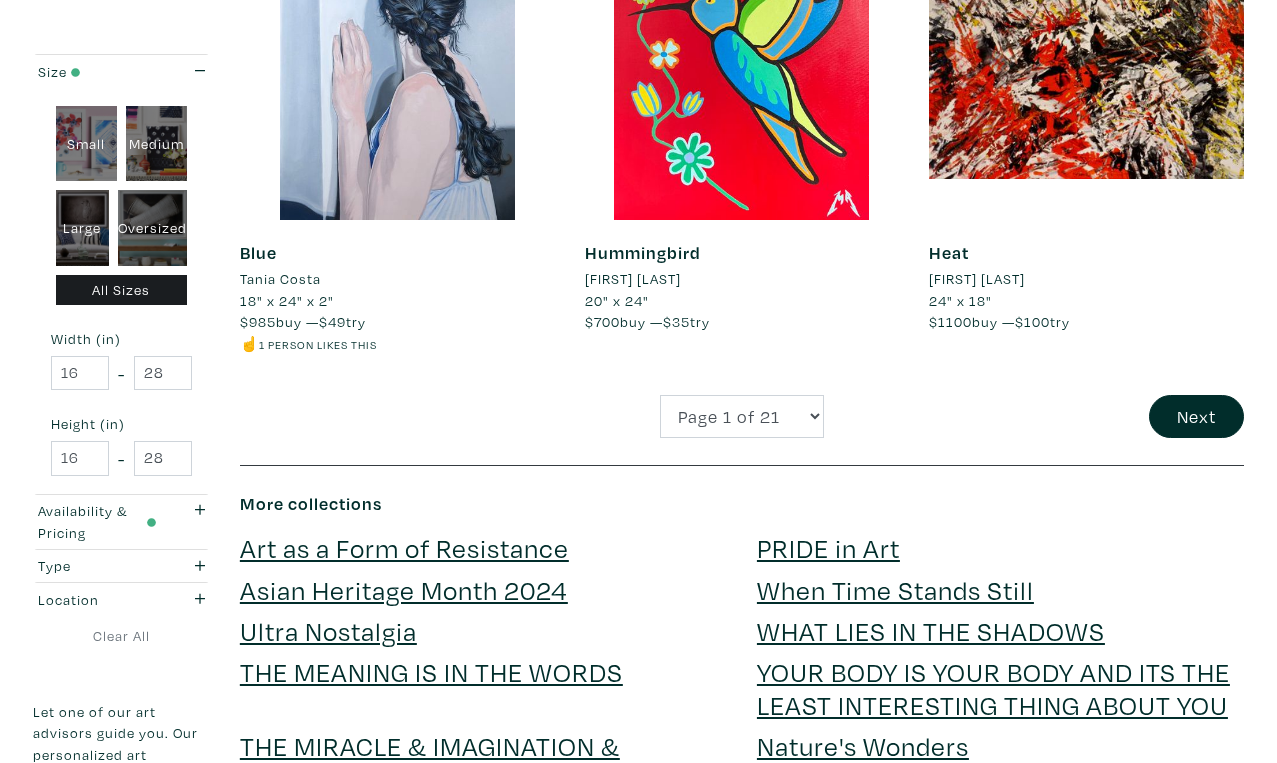 scroll, scrollTop: 3934, scrollLeft: 0, axis: vertical 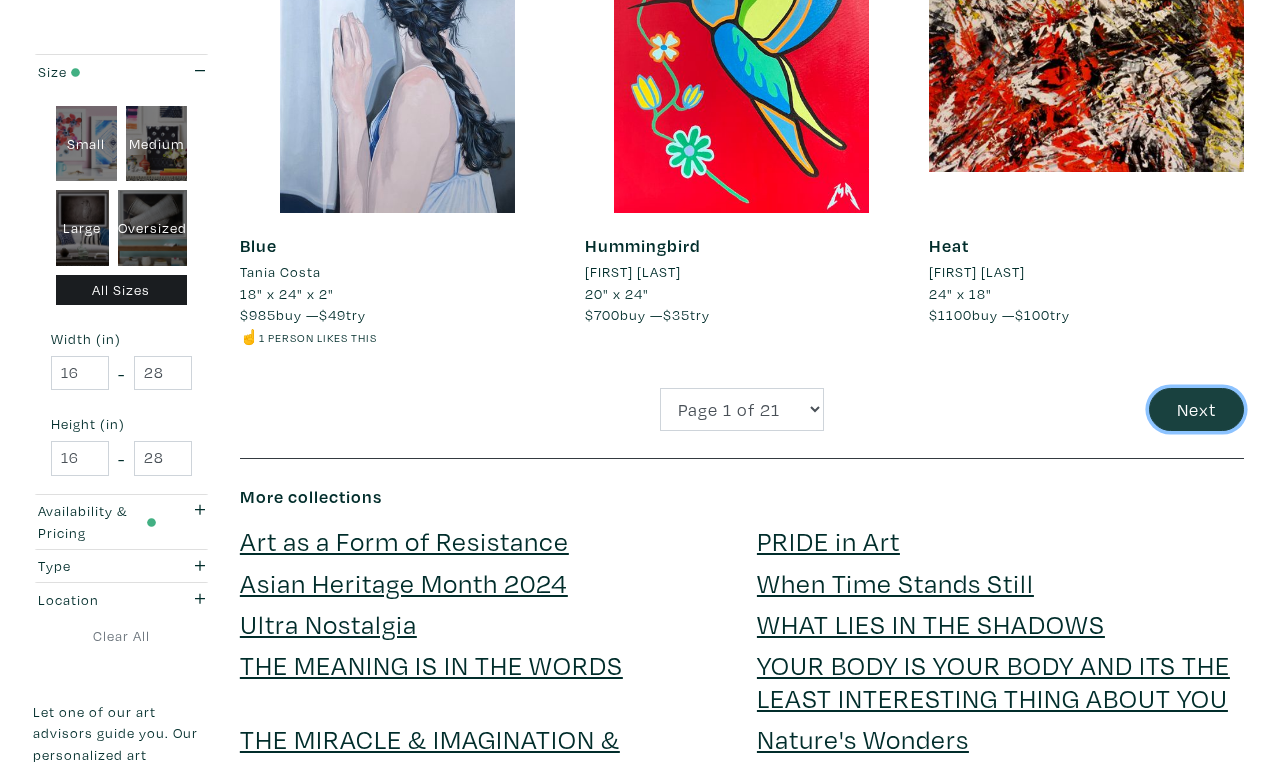 click on "Next" at bounding box center (1196, 409) 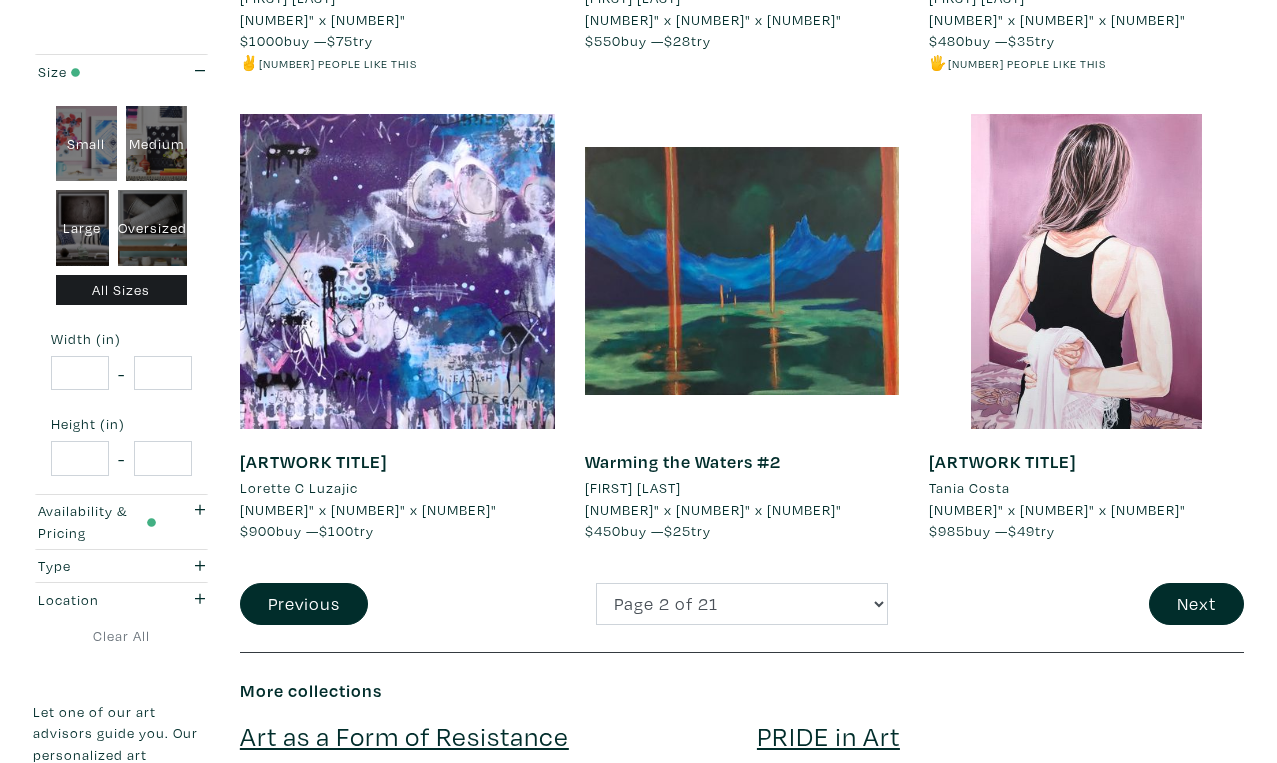 scroll, scrollTop: 3738, scrollLeft: 0, axis: vertical 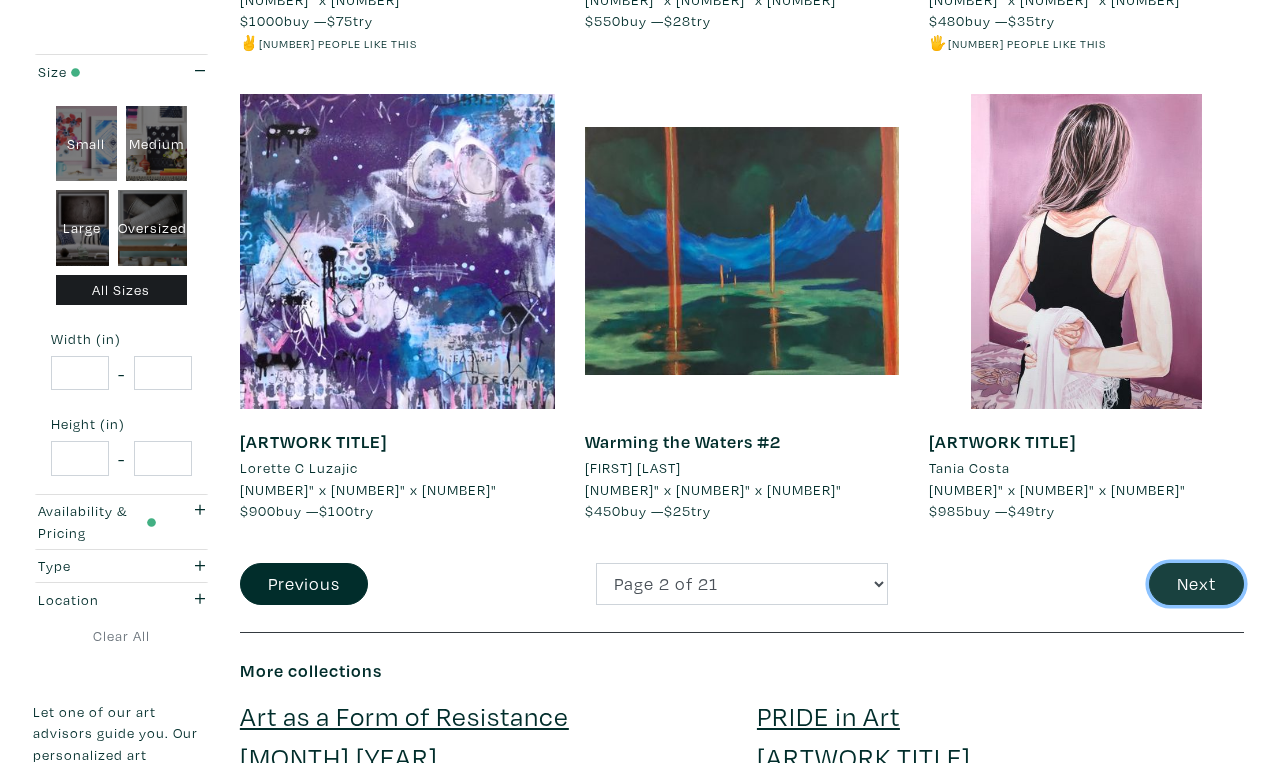 click on "Next" at bounding box center [1196, 584] 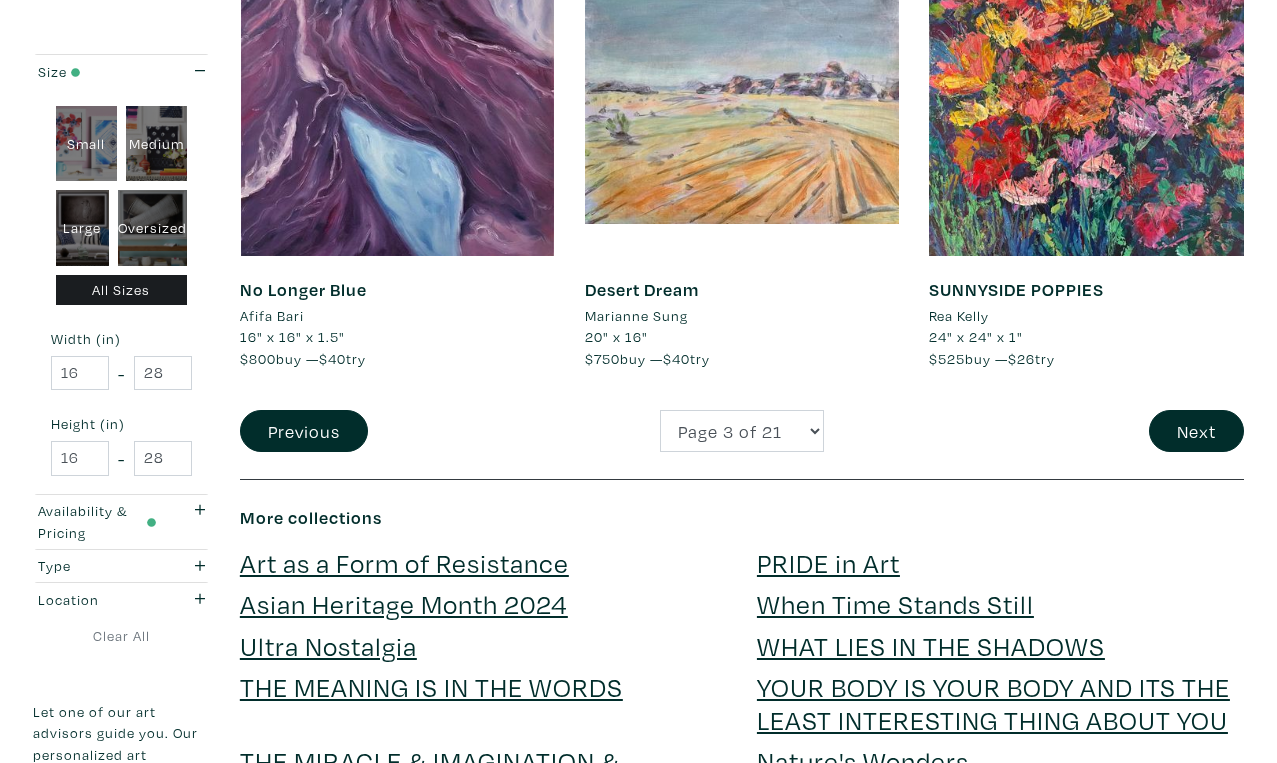 scroll, scrollTop: 3873, scrollLeft: 0, axis: vertical 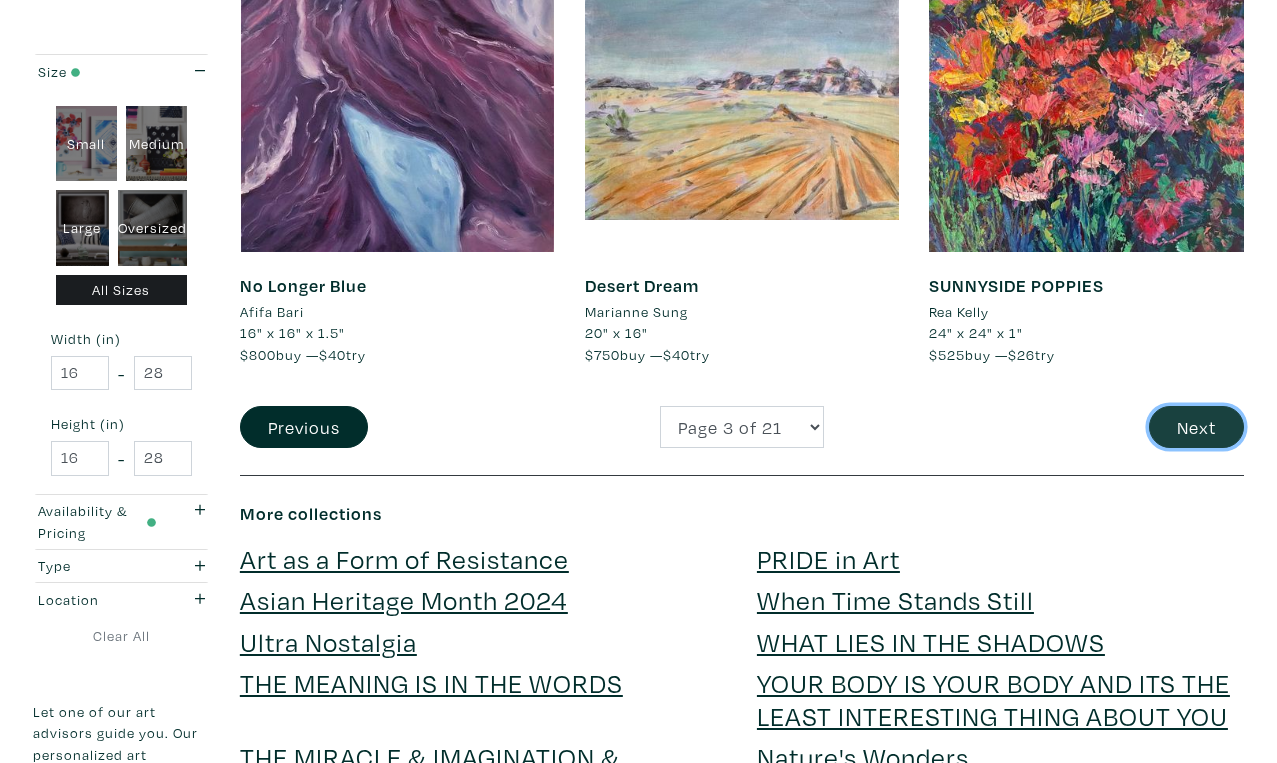 click on "Next" at bounding box center (1196, 427) 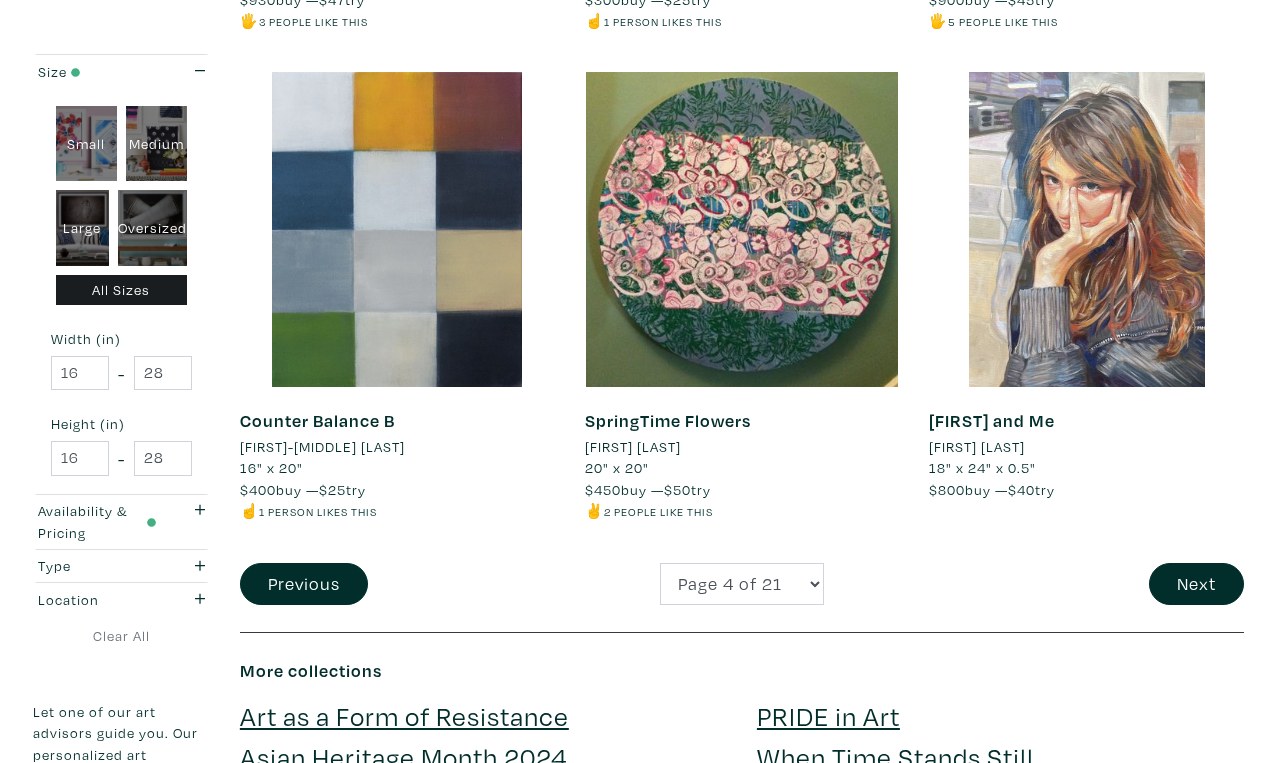 scroll, scrollTop: 3740, scrollLeft: 0, axis: vertical 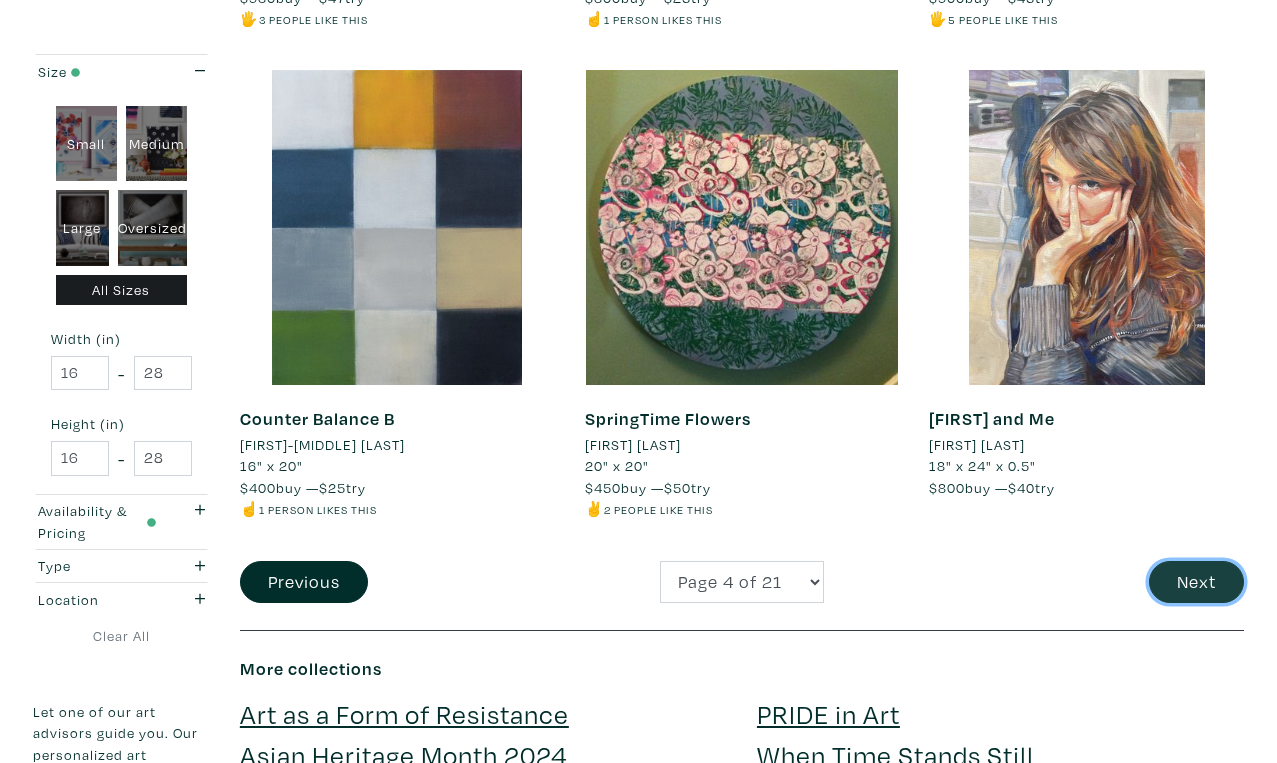 click on "Next" at bounding box center (1196, 582) 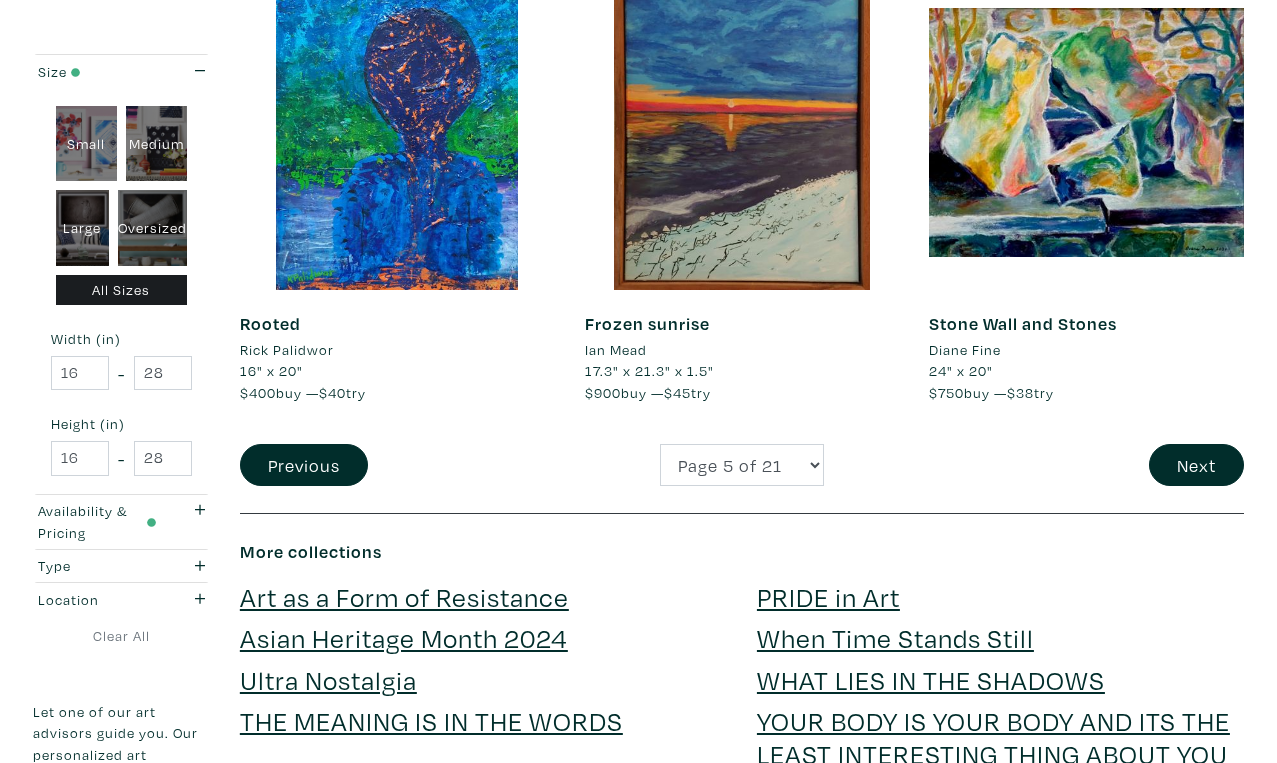 scroll, scrollTop: 3836, scrollLeft: 0, axis: vertical 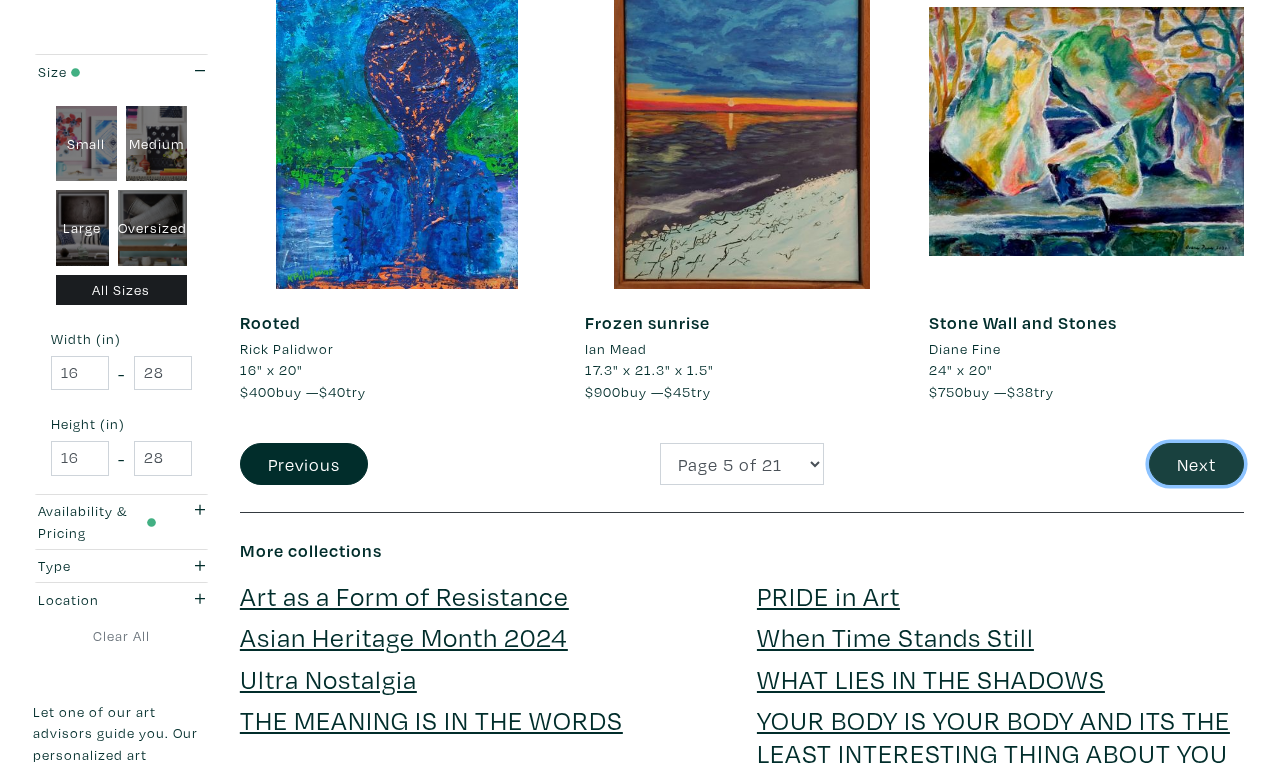 click on "Next" at bounding box center (1196, 464) 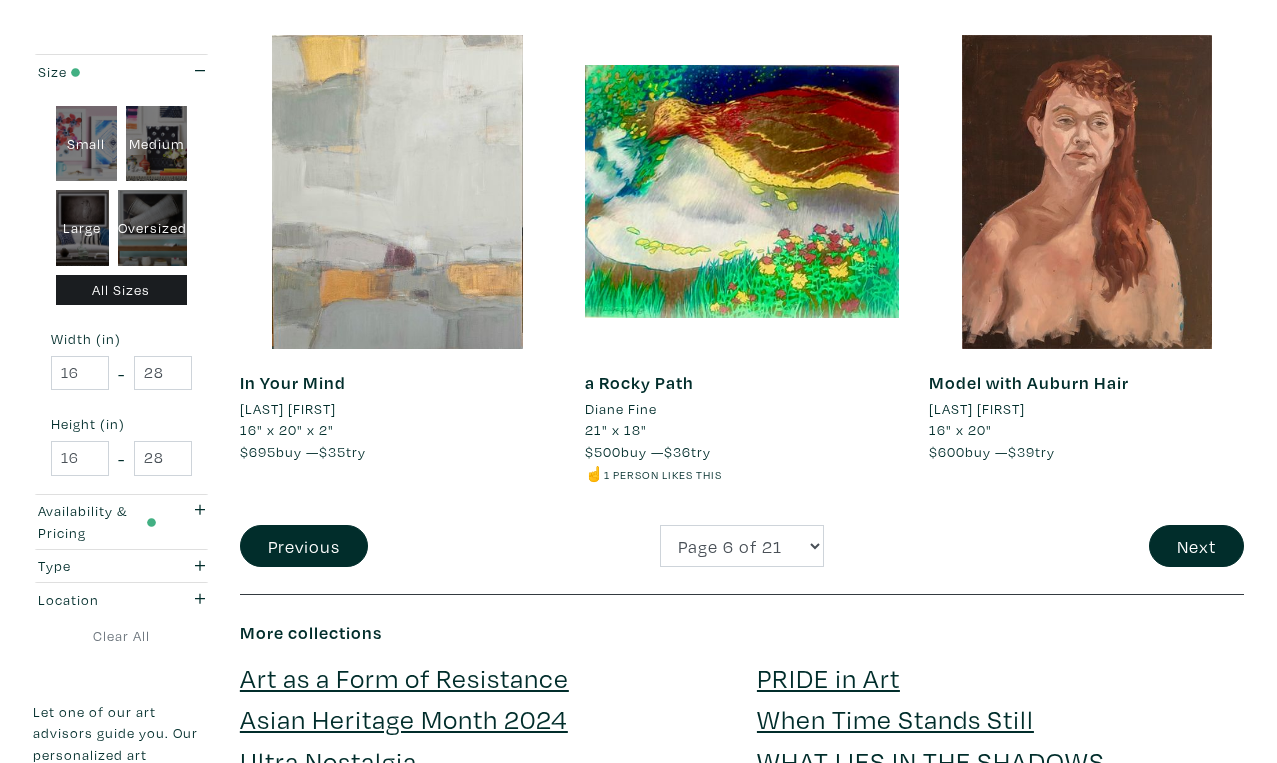 scroll, scrollTop: 3823, scrollLeft: 0, axis: vertical 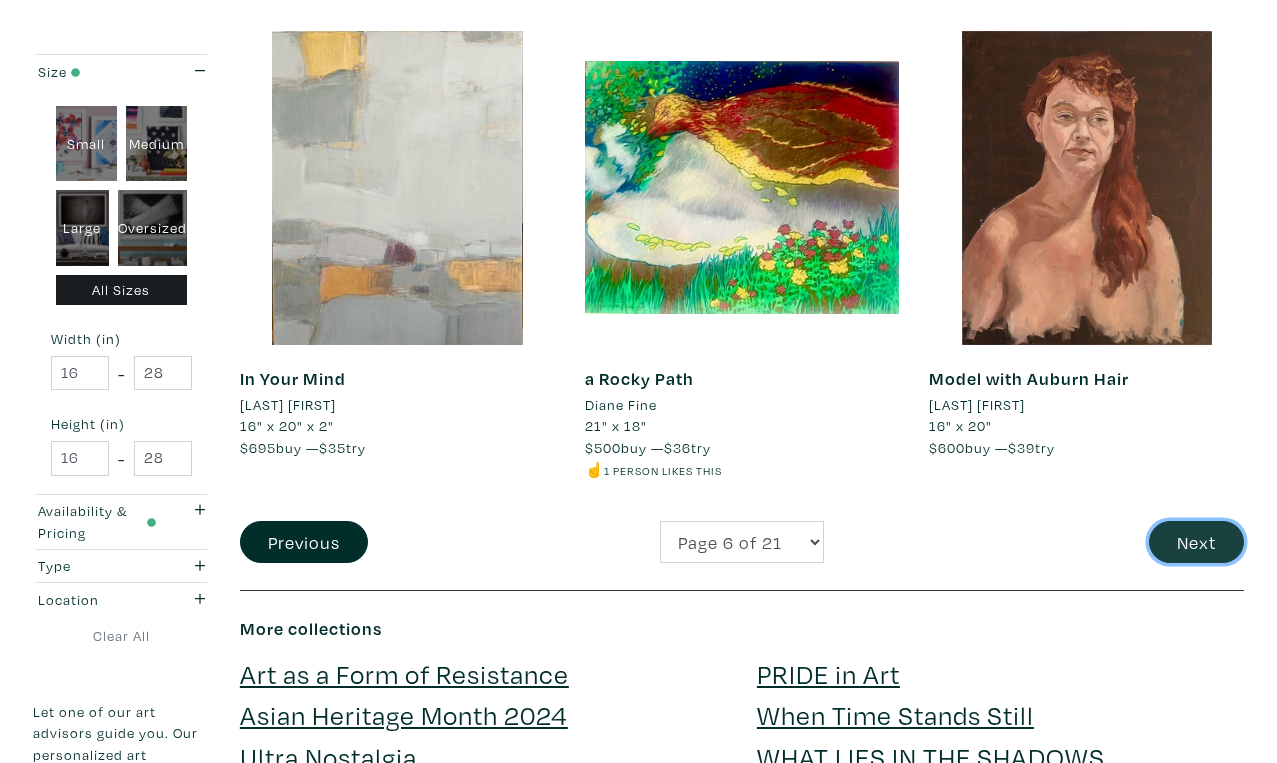 click on "Next" at bounding box center (1196, 542) 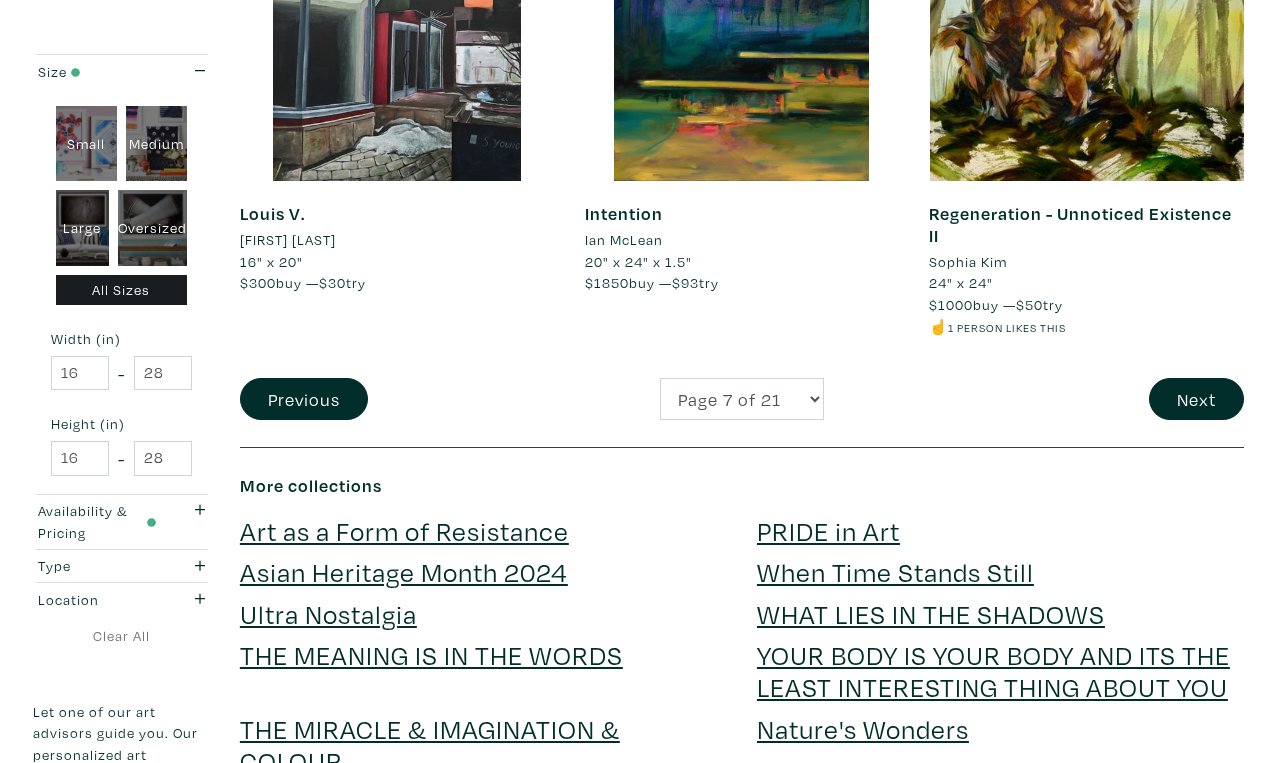 scroll, scrollTop: 3972, scrollLeft: 0, axis: vertical 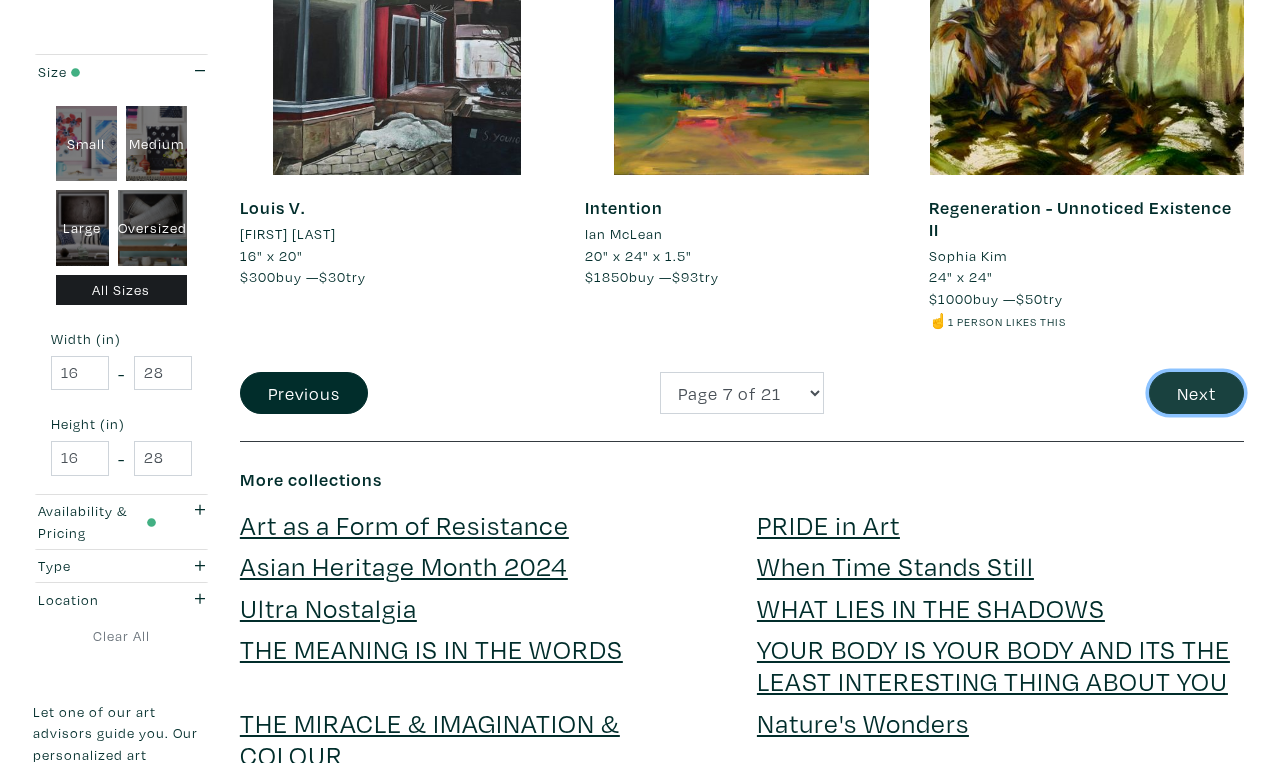 click on "Next" at bounding box center [1196, 393] 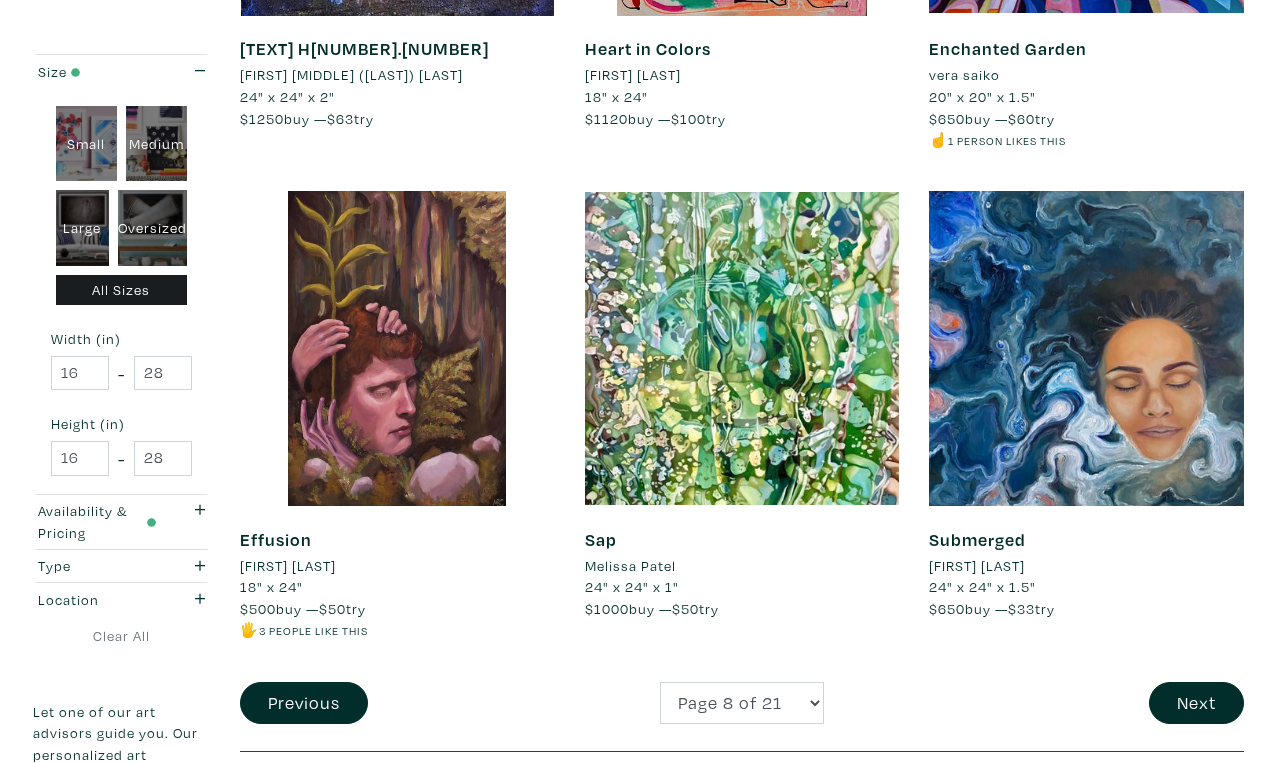 scroll, scrollTop: 3620, scrollLeft: 0, axis: vertical 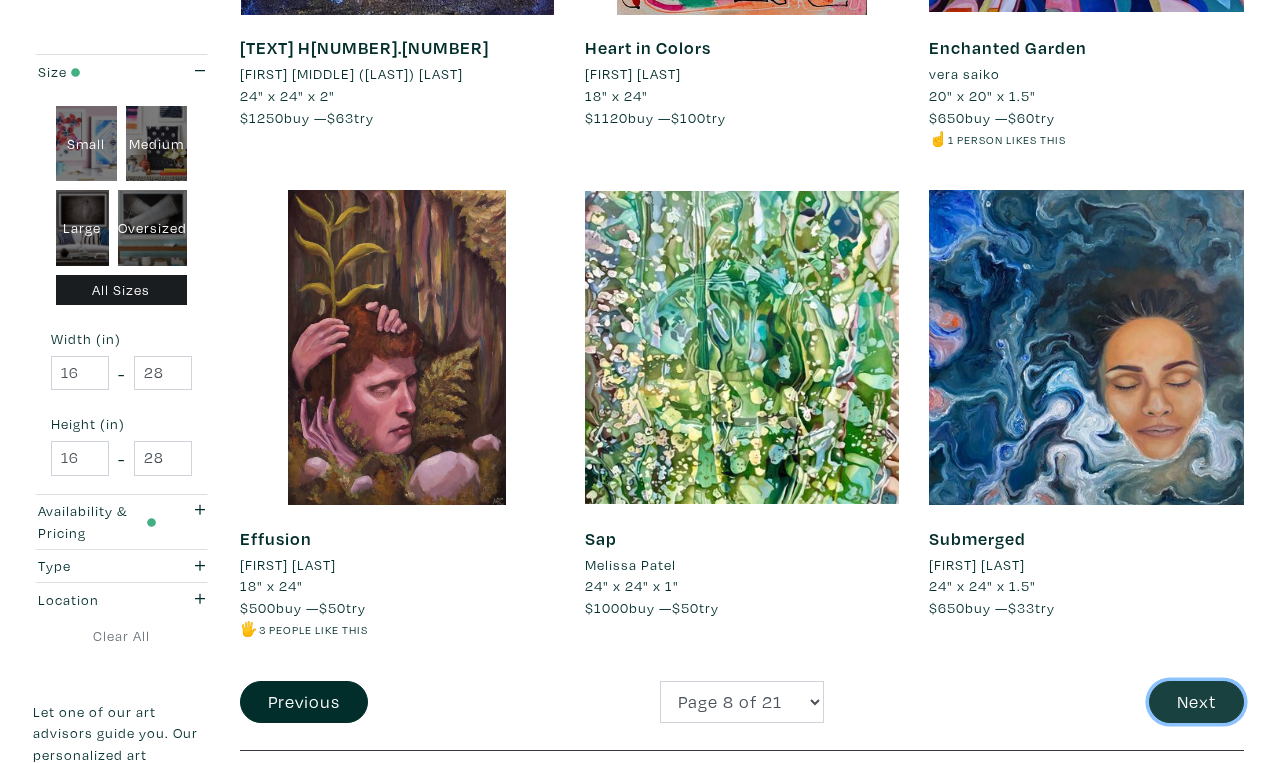 click on "Next" at bounding box center [1196, 702] 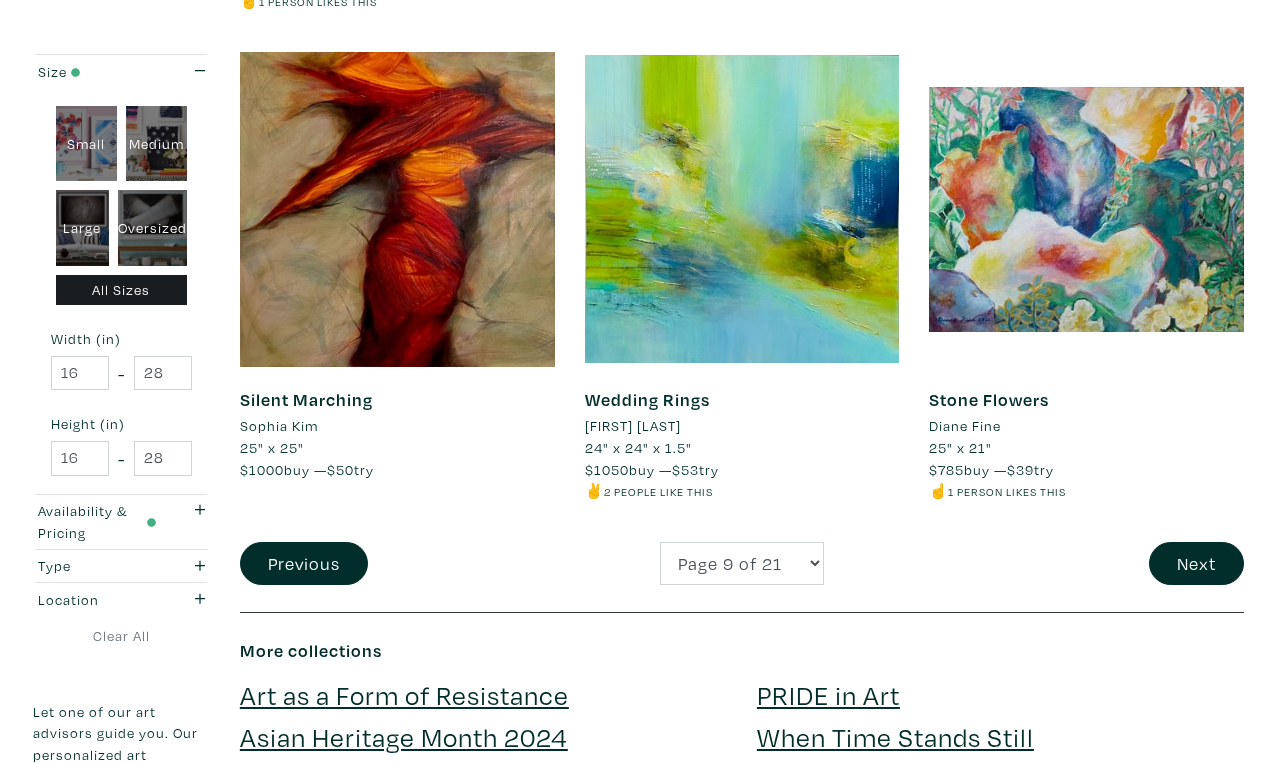 scroll, scrollTop: 3724, scrollLeft: 0, axis: vertical 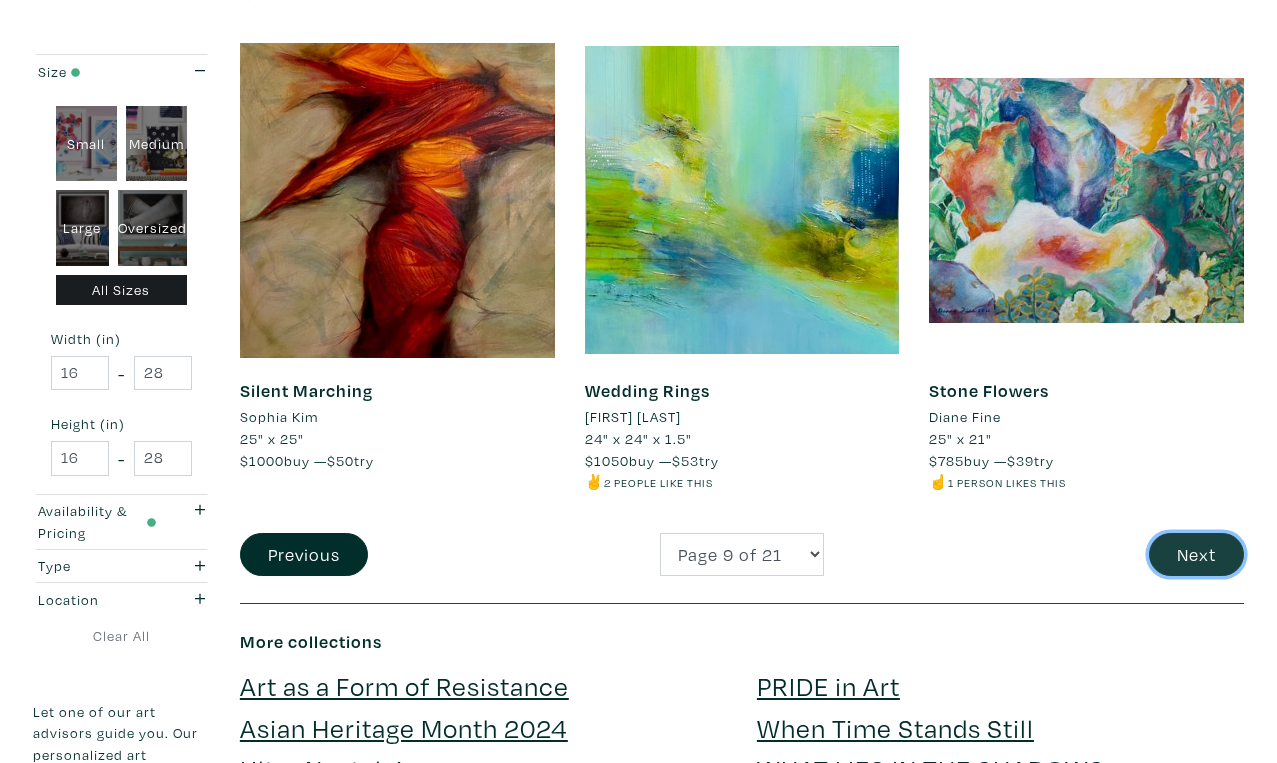 click on "Next" at bounding box center (1196, 554) 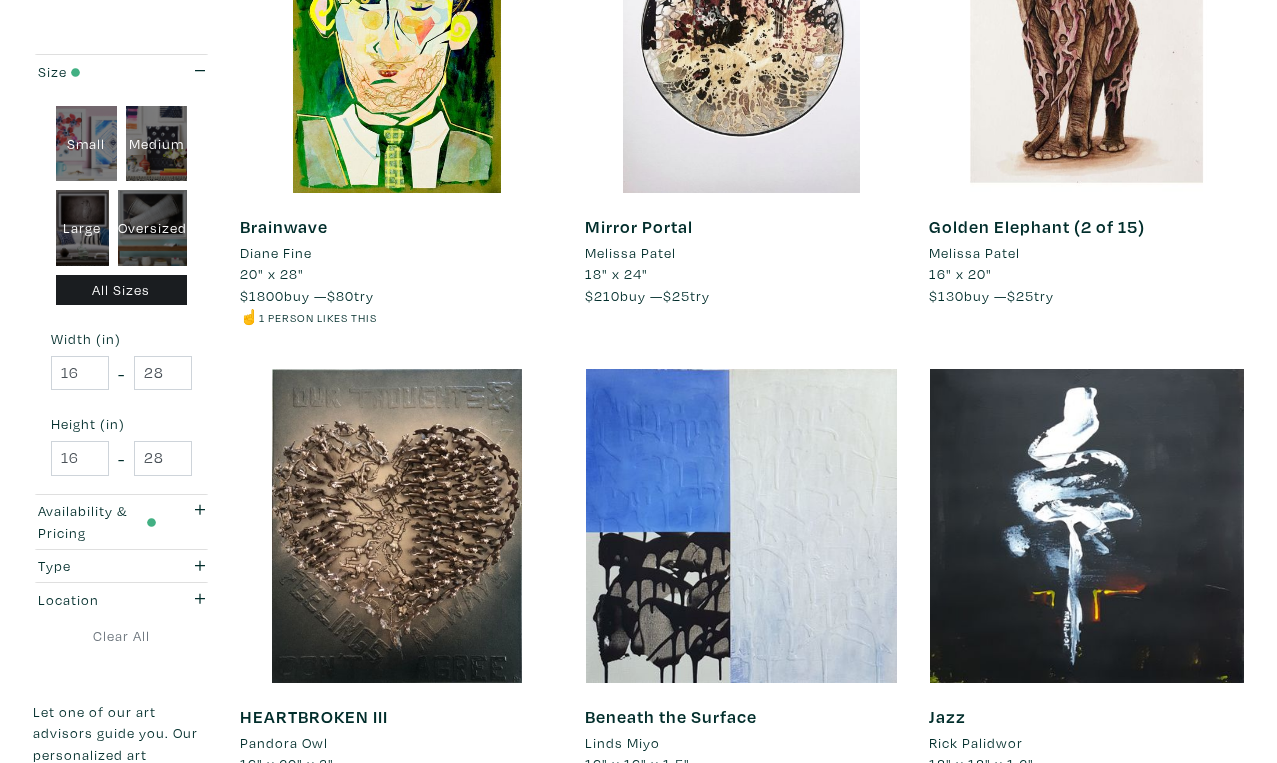 scroll, scrollTop: 3489, scrollLeft: 0, axis: vertical 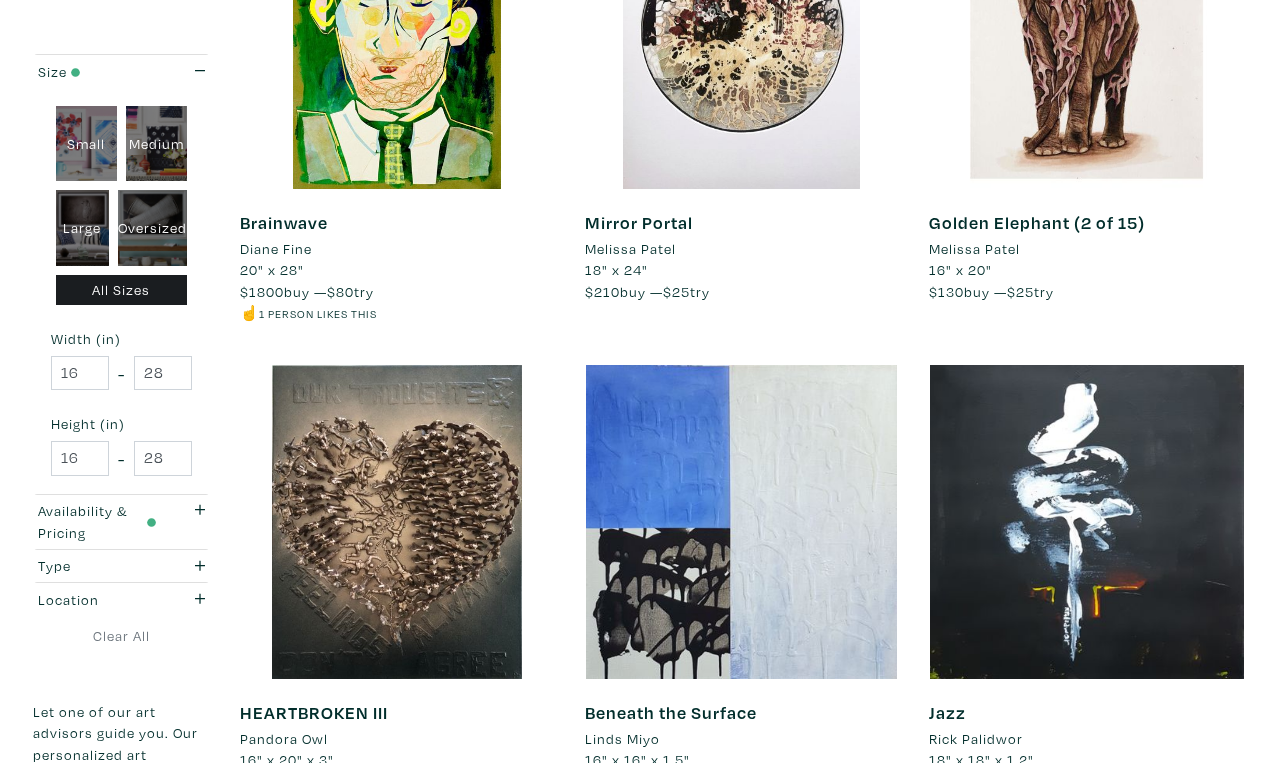 click on "Oversized" at bounding box center (152, 228) 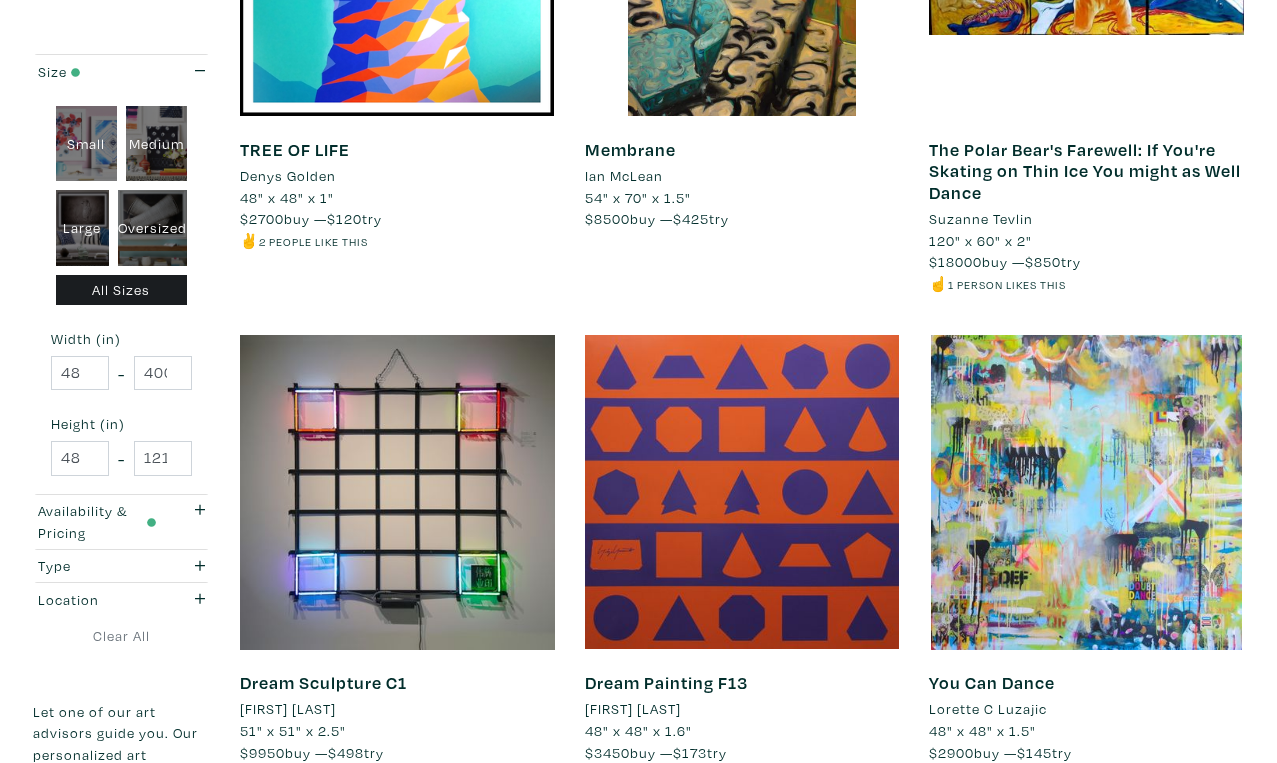 scroll, scrollTop: 3559, scrollLeft: 0, axis: vertical 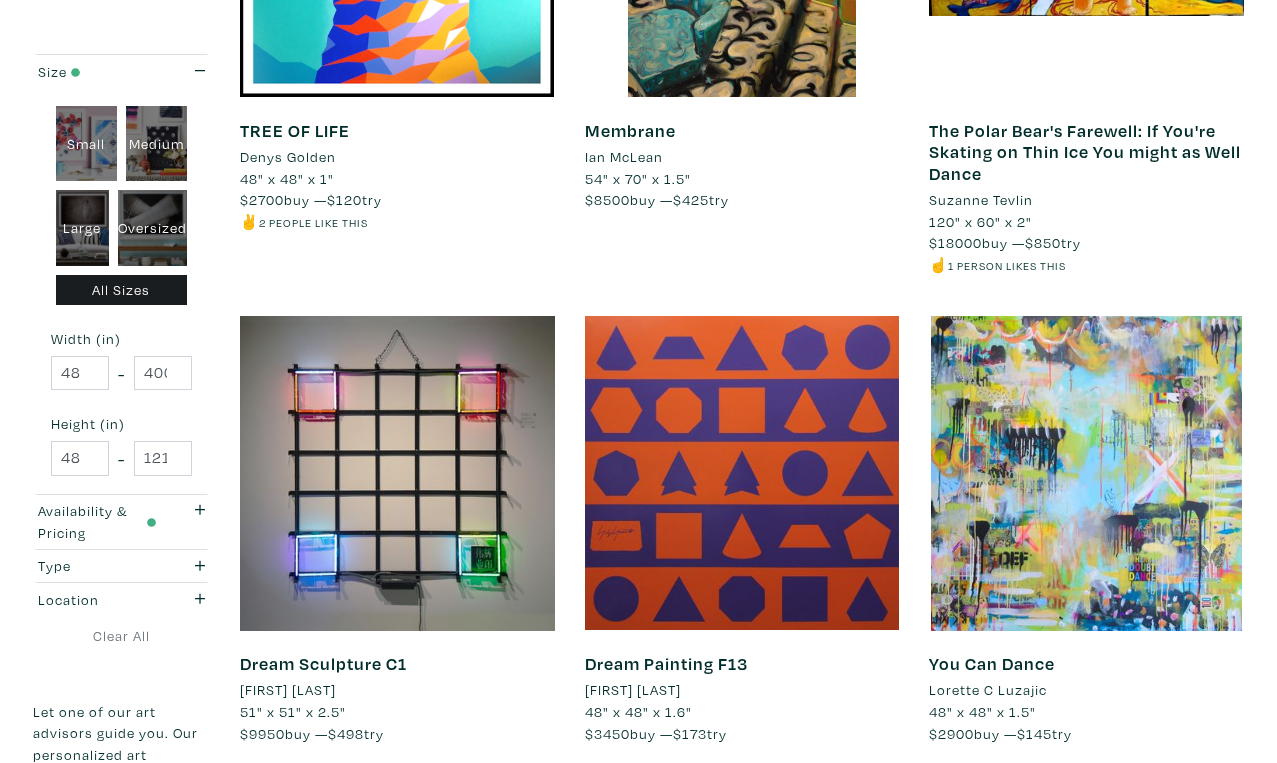 click on "Next" at bounding box center (1196, 806) 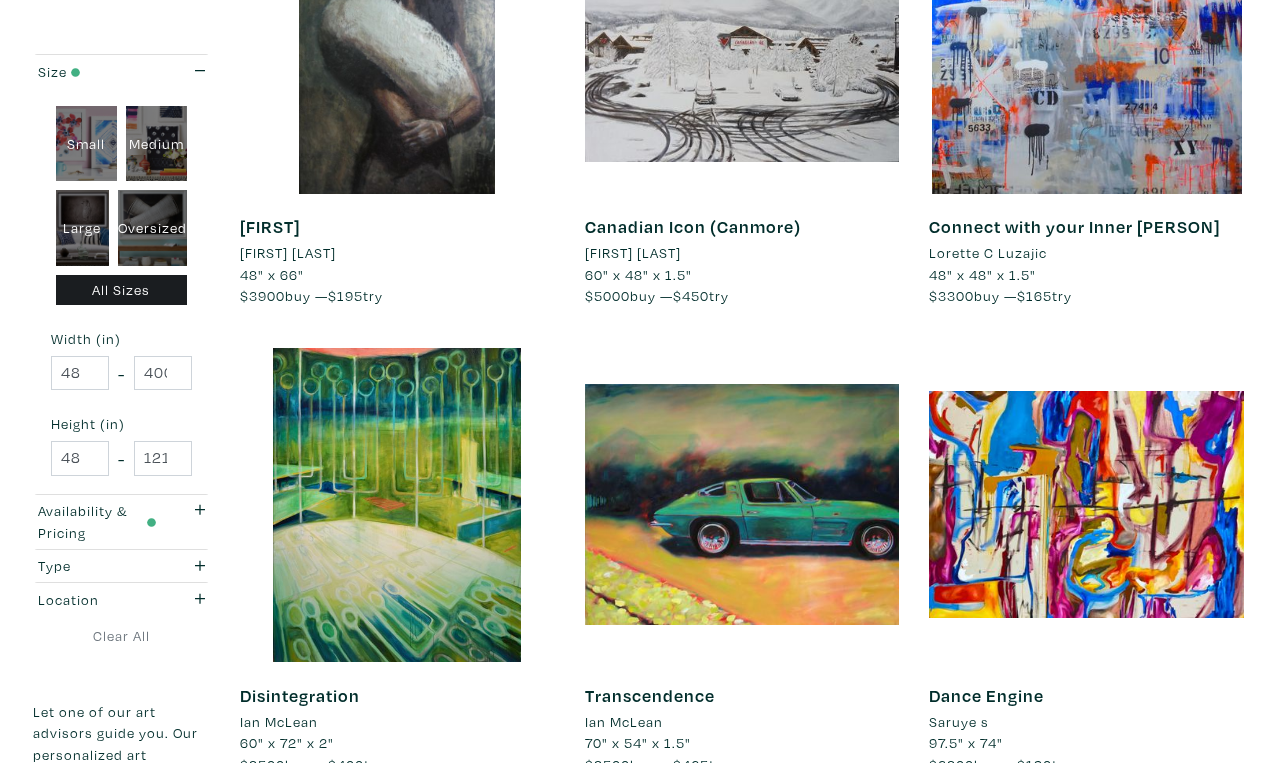 scroll, scrollTop: 3526, scrollLeft: 0, axis: vertical 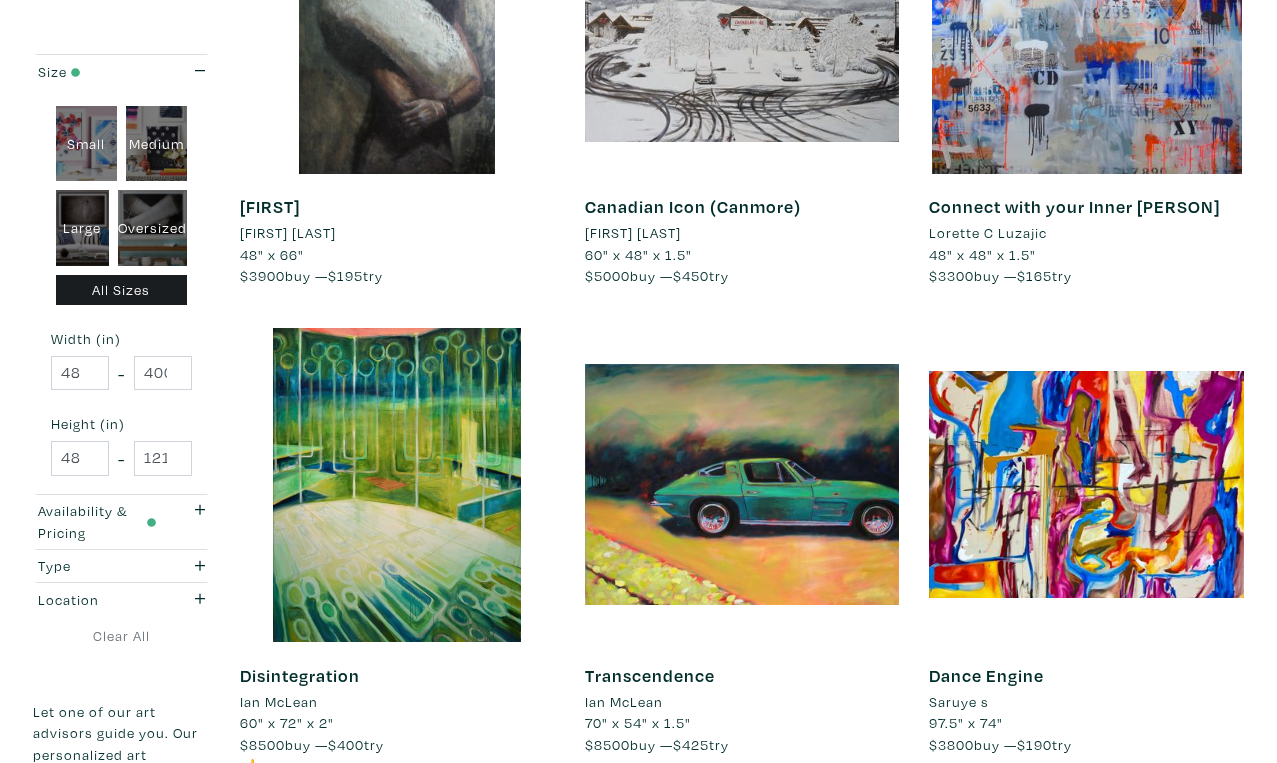 click on "Next" at bounding box center [1196, 839] 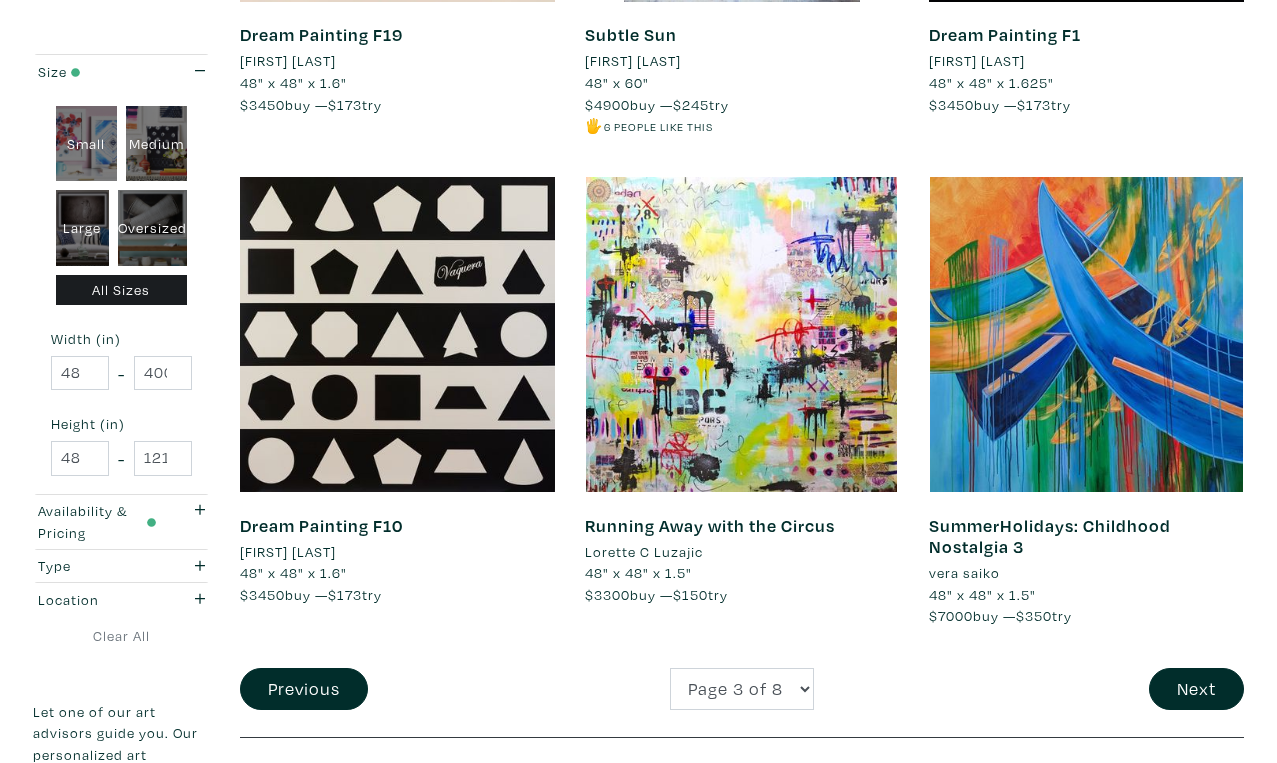 scroll, scrollTop: 3866, scrollLeft: 0, axis: vertical 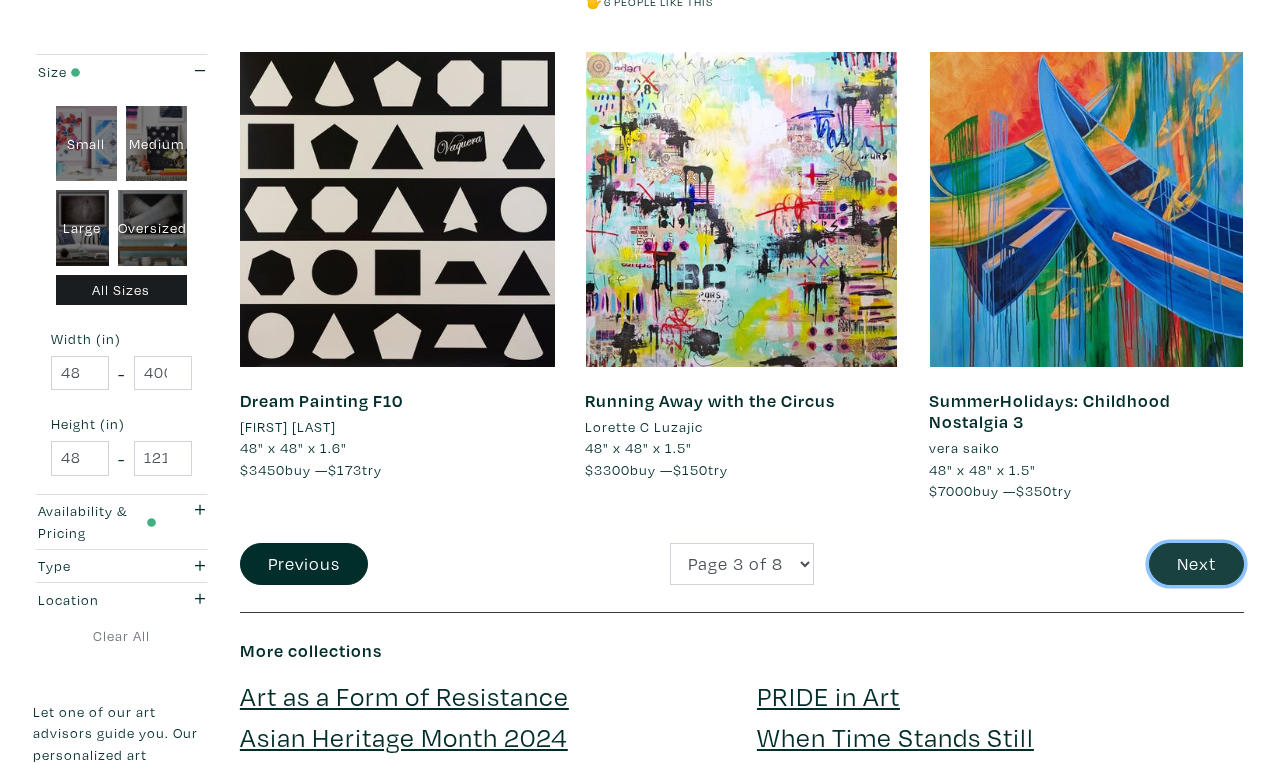 click on "Next" at bounding box center [1196, 564] 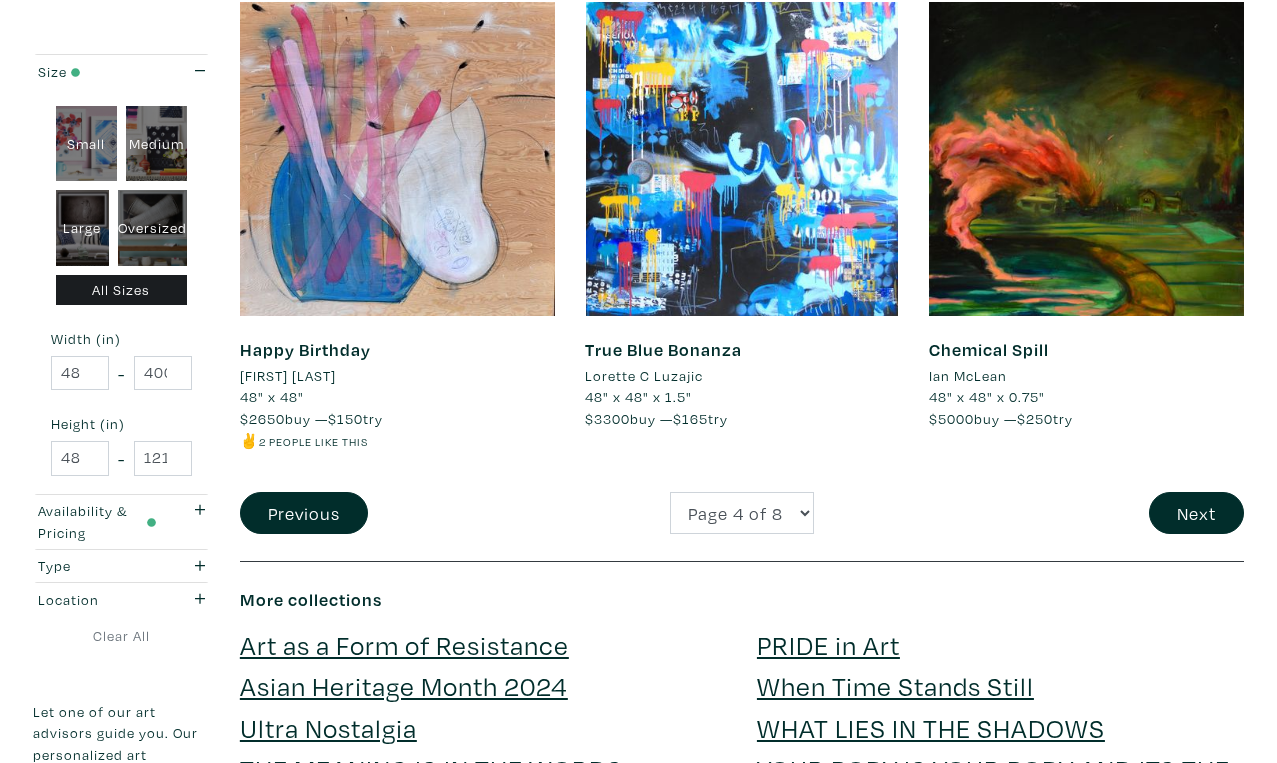 scroll, scrollTop: 3855, scrollLeft: 0, axis: vertical 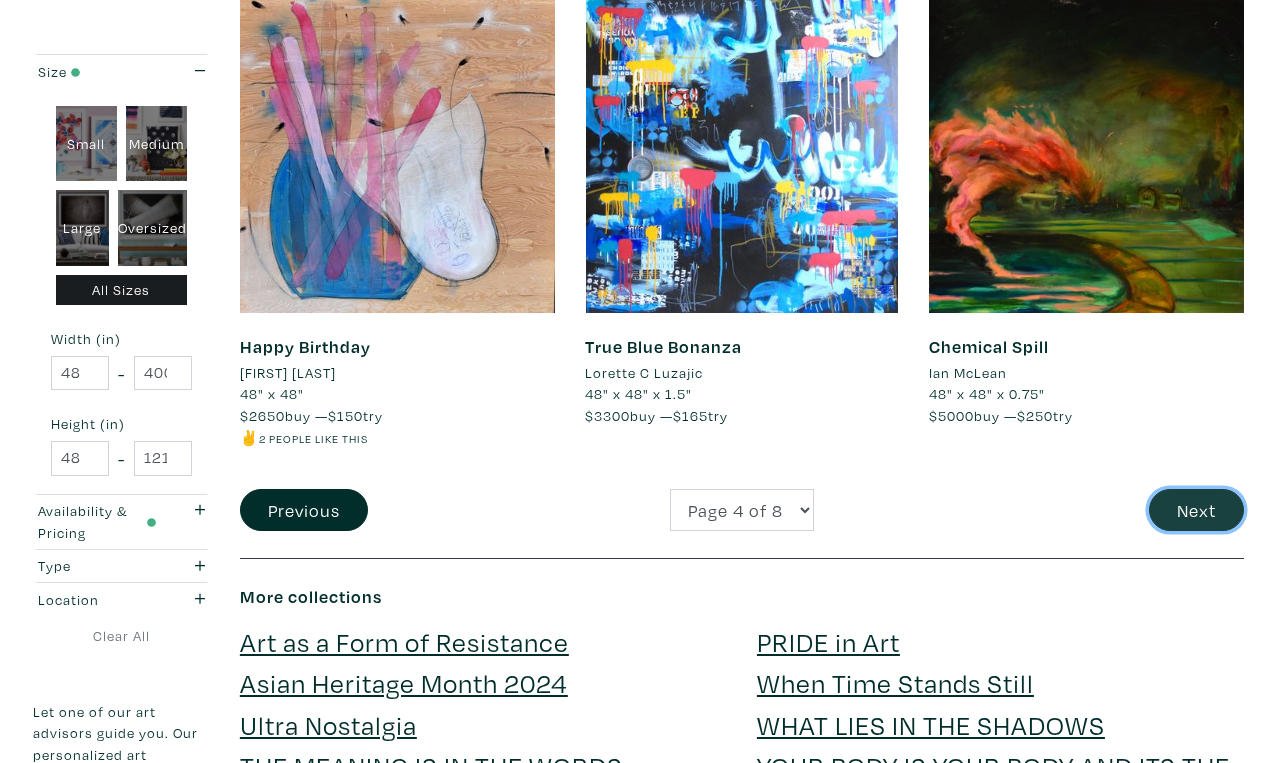 click on "Next" at bounding box center [1196, 510] 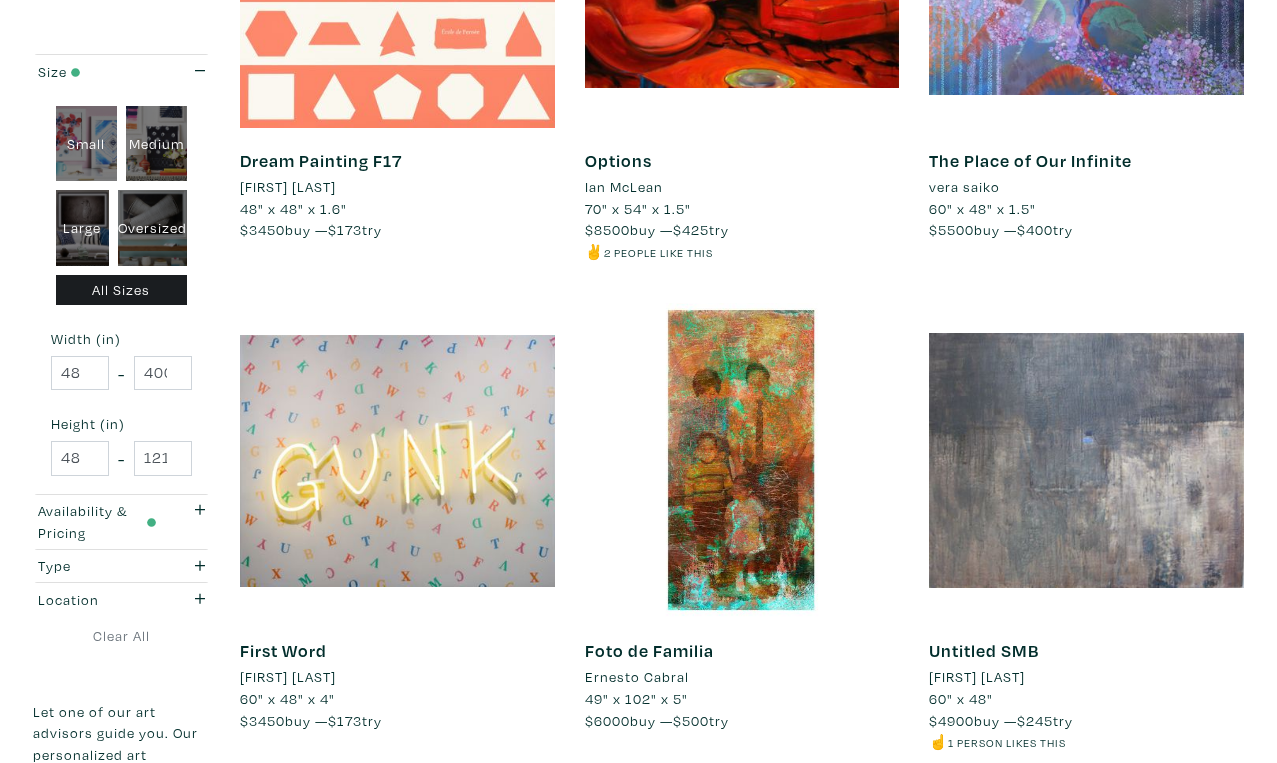 scroll, scrollTop: 3577, scrollLeft: 0, axis: vertical 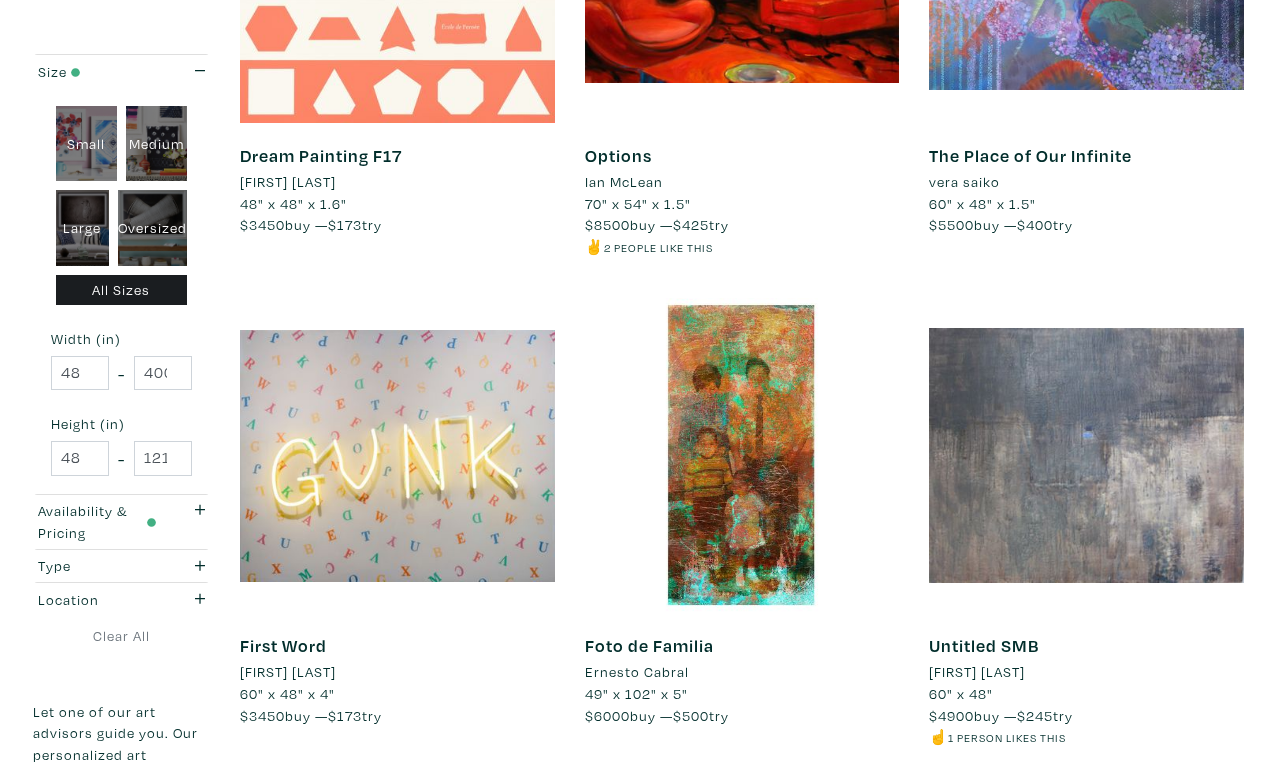 click on "Next" at bounding box center (1196, 809) 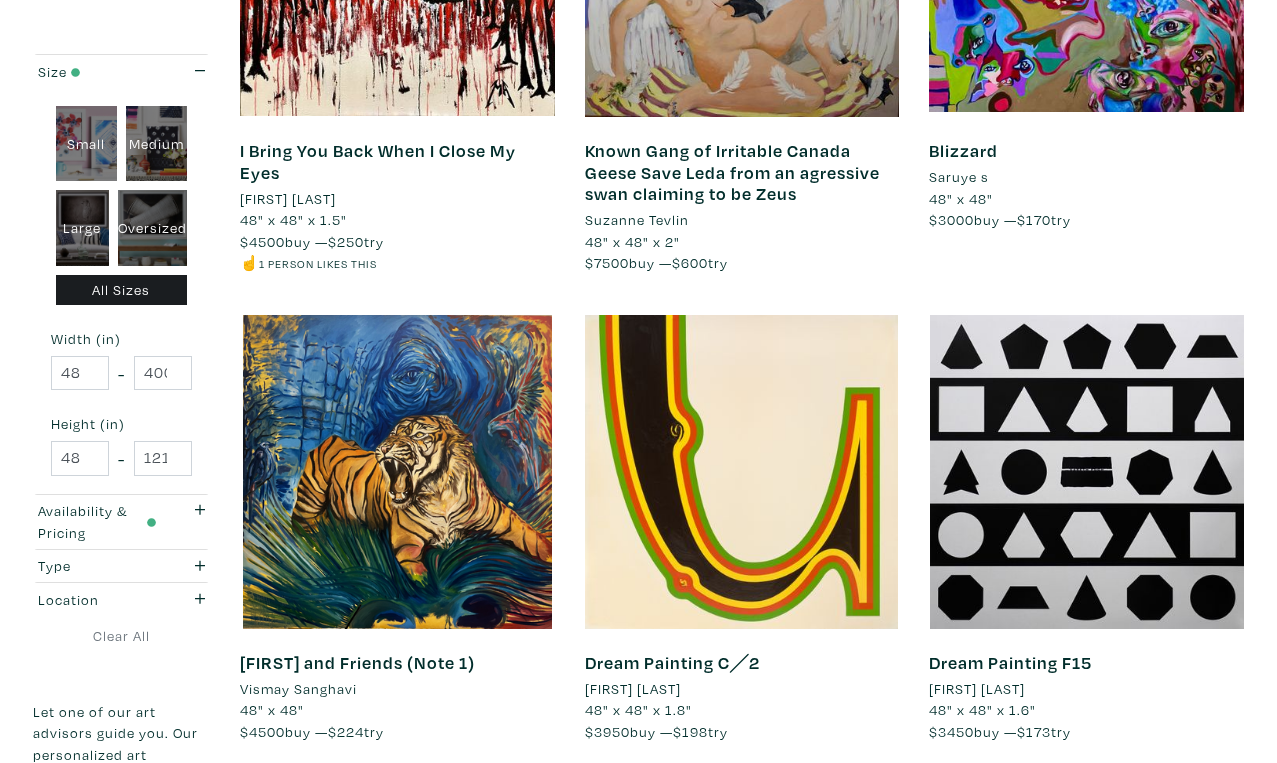 scroll, scrollTop: 3545, scrollLeft: 0, axis: vertical 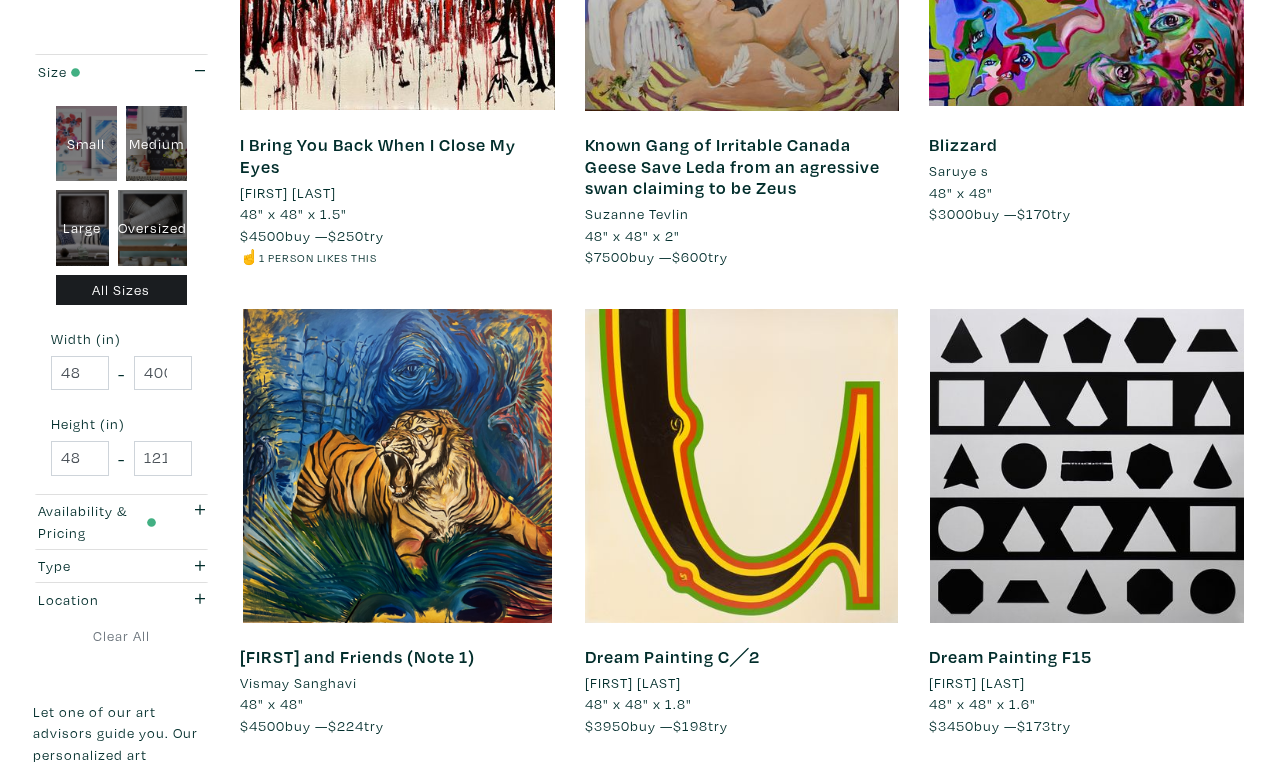click on "Next" at bounding box center (1196, 798) 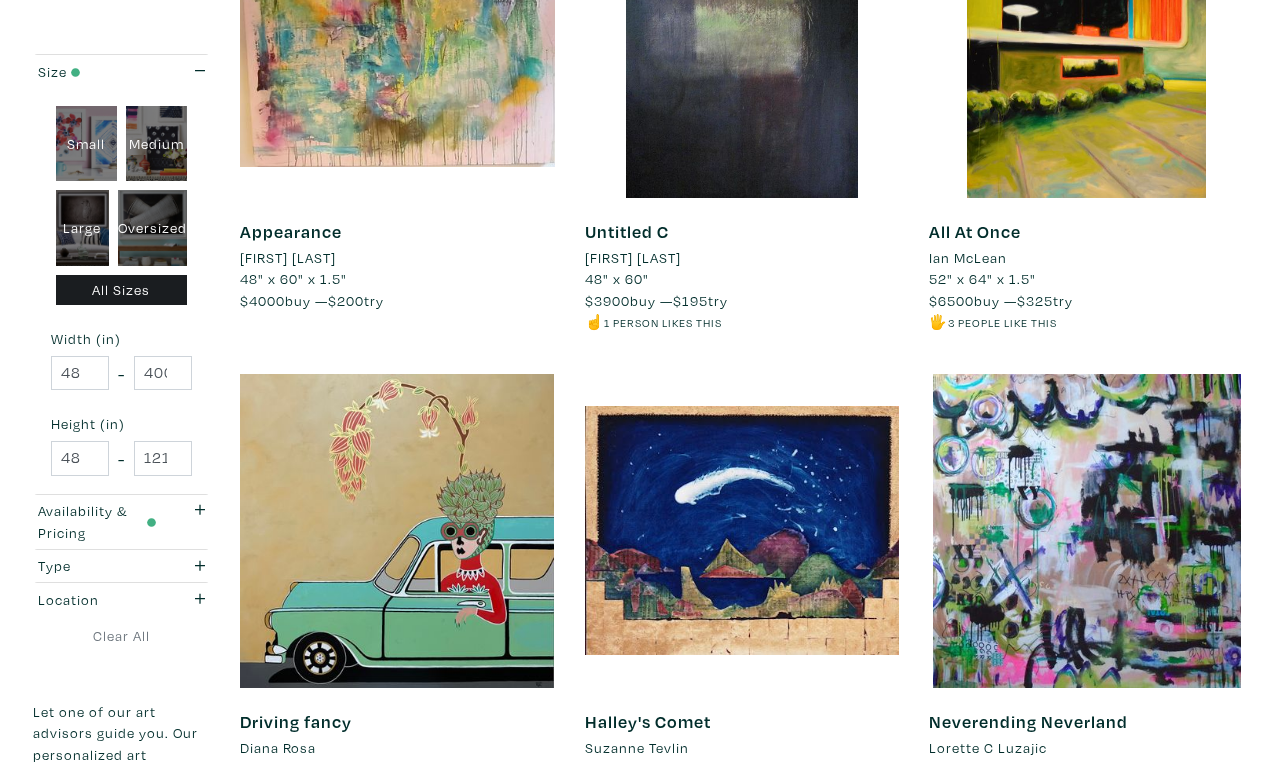 scroll, scrollTop: 3483, scrollLeft: 0, axis: vertical 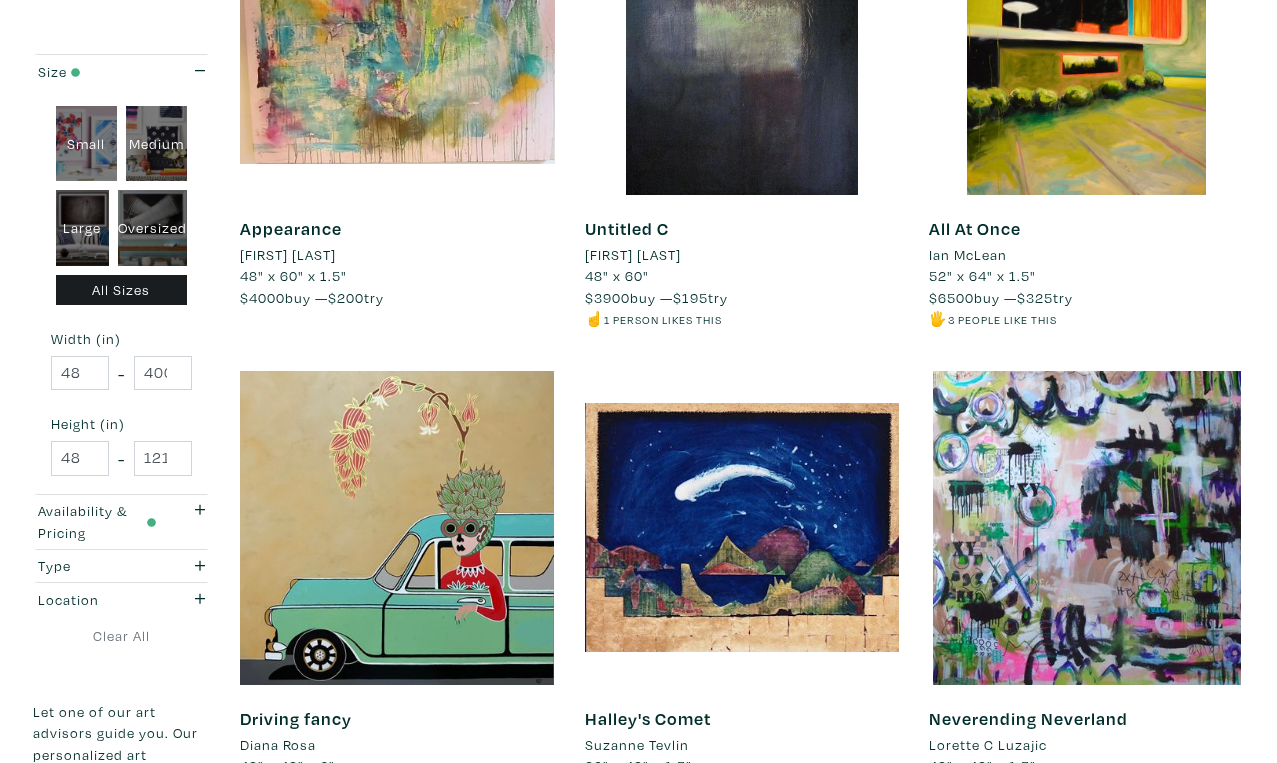 click on "Next" at bounding box center [1196, 882] 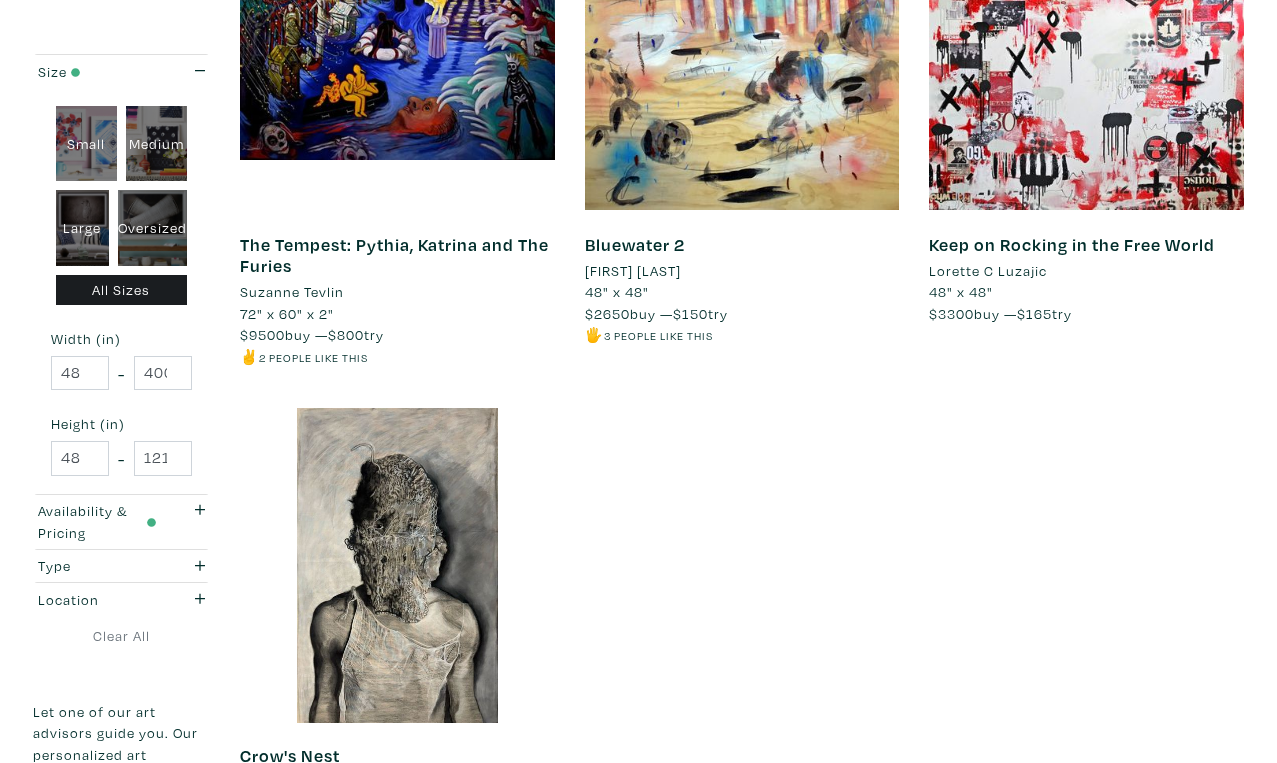 scroll, scrollTop: 1501, scrollLeft: 0, axis: vertical 